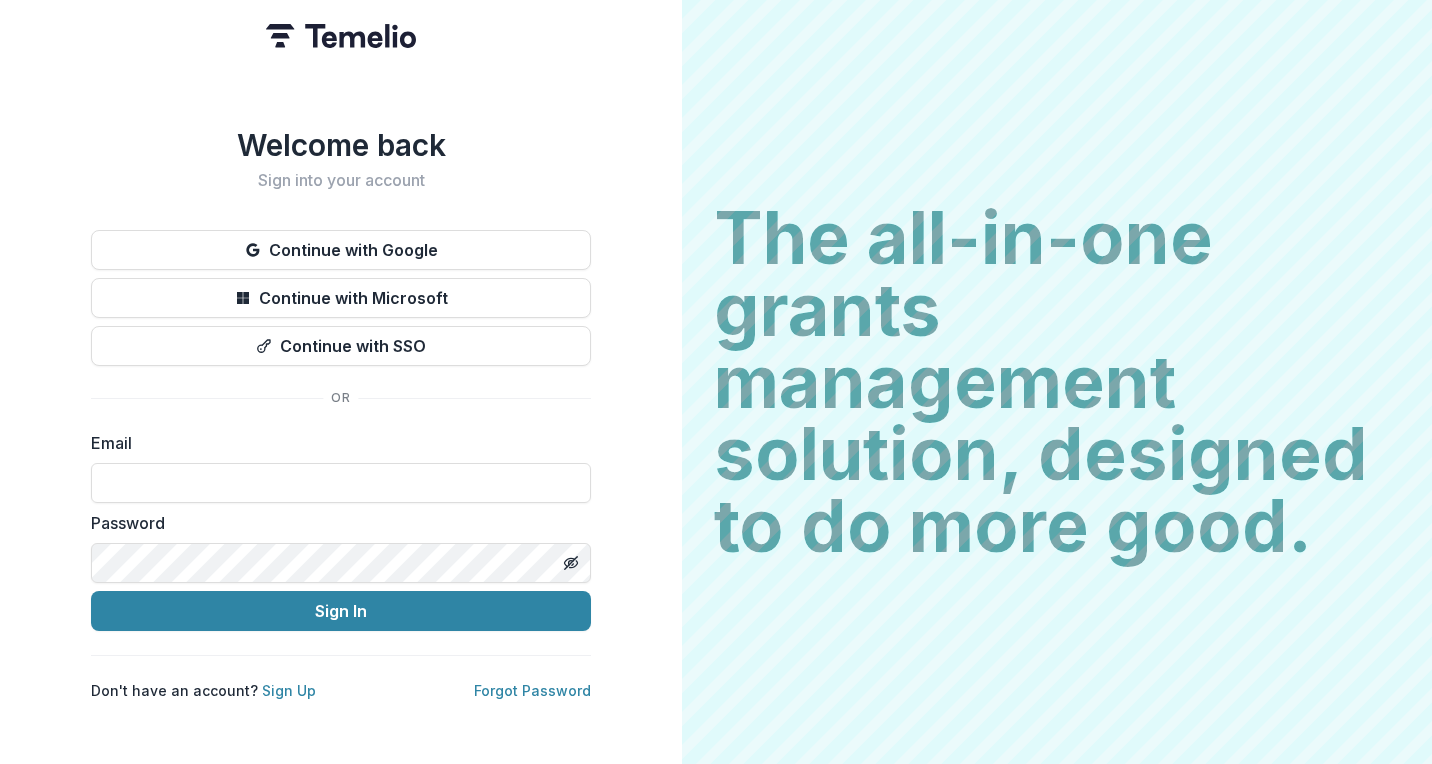 scroll, scrollTop: 0, scrollLeft: 0, axis: both 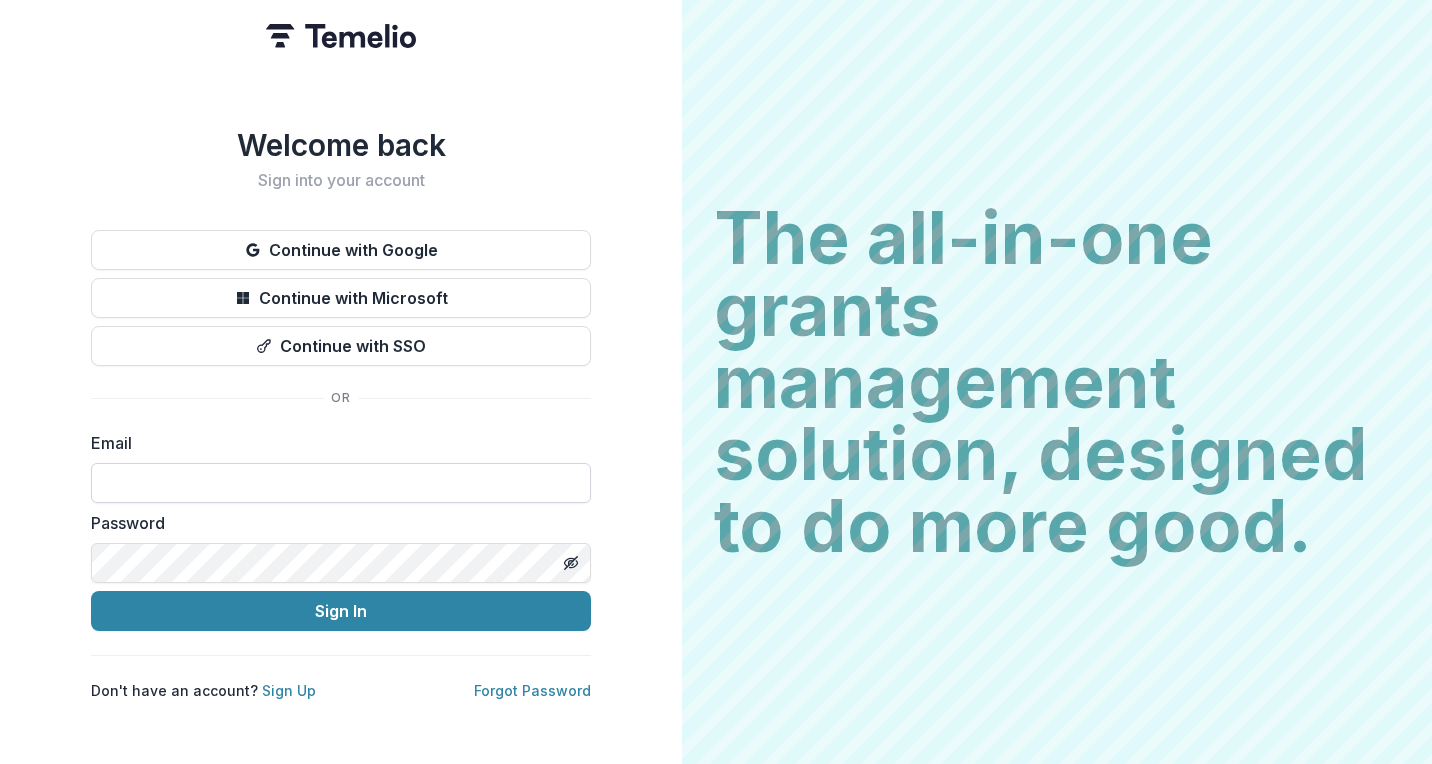 click at bounding box center (341, 483) 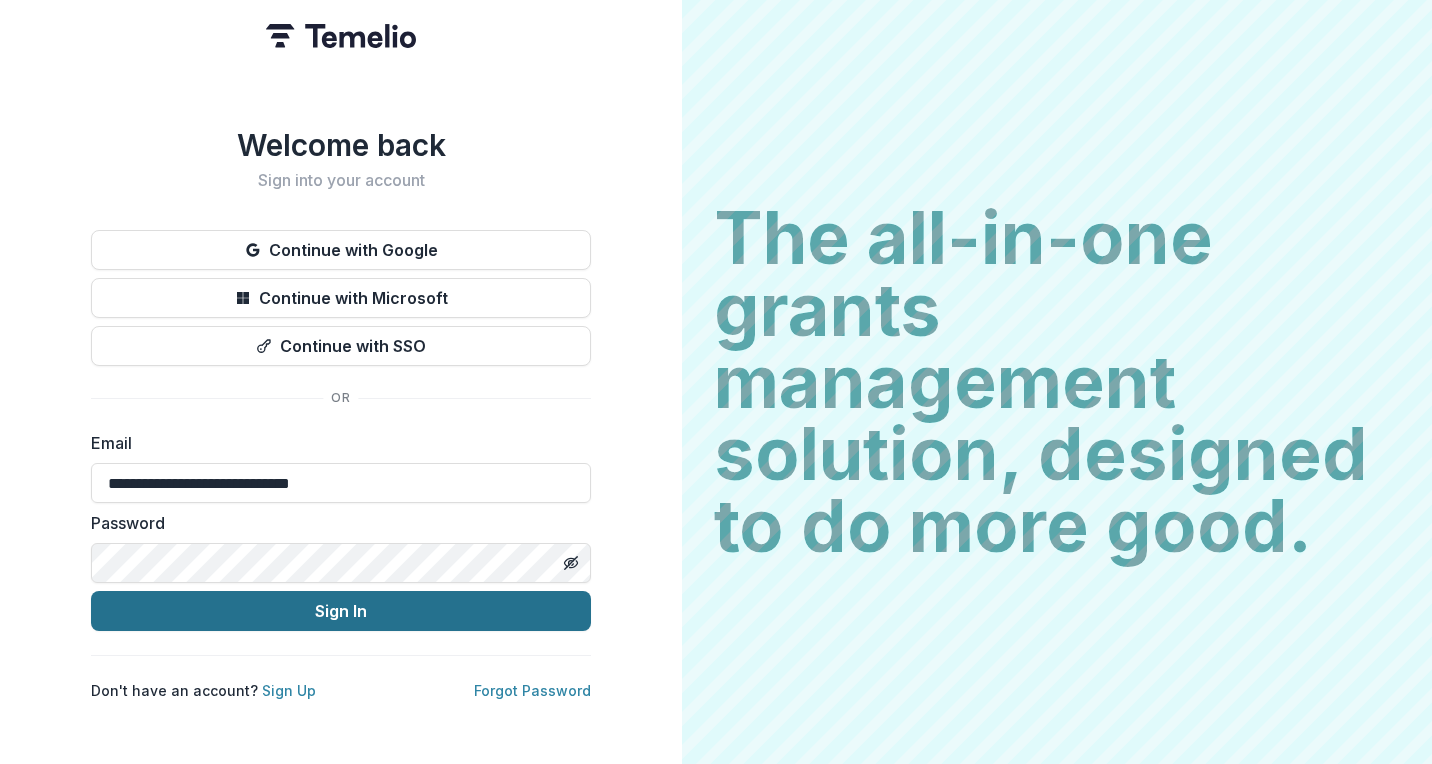 click on "Sign In" at bounding box center (341, 611) 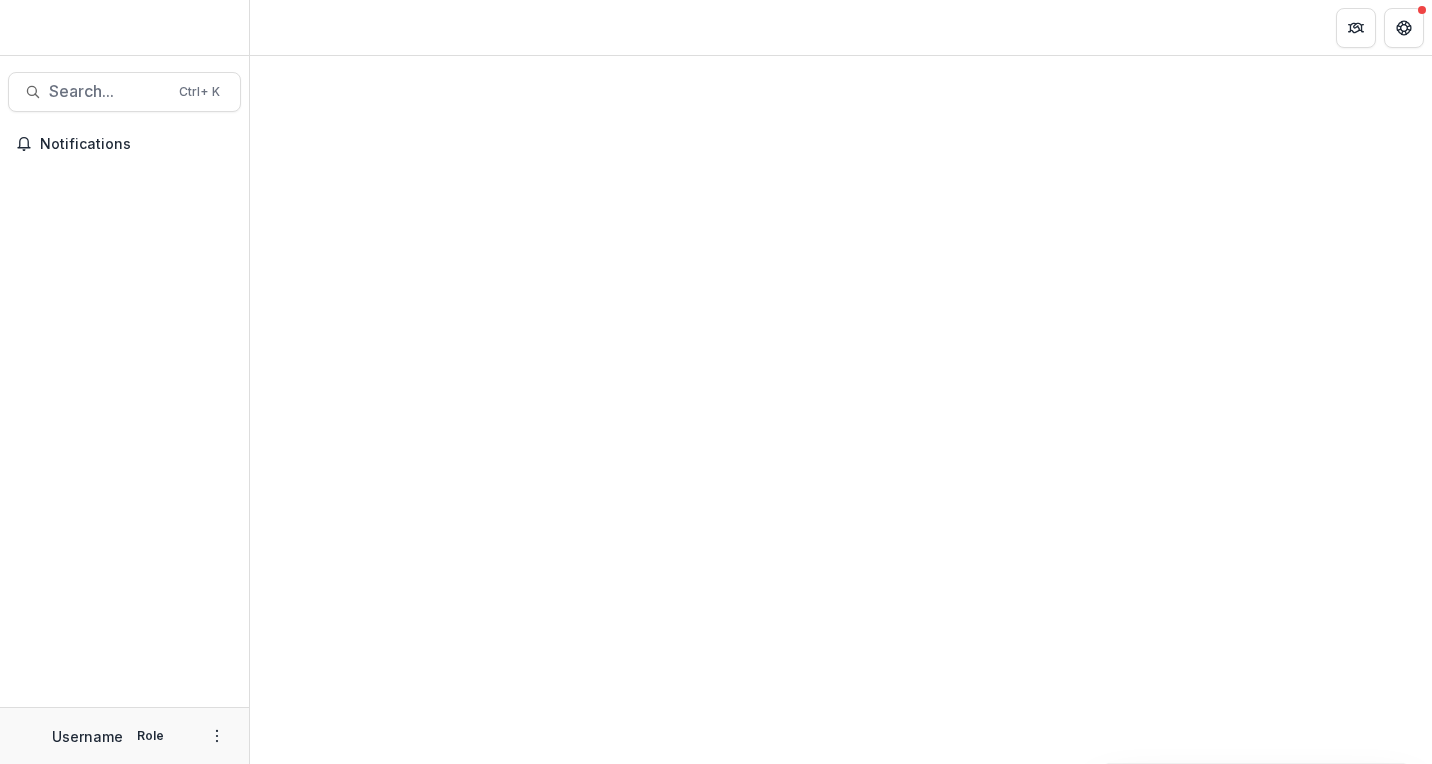 scroll, scrollTop: 0, scrollLeft: 0, axis: both 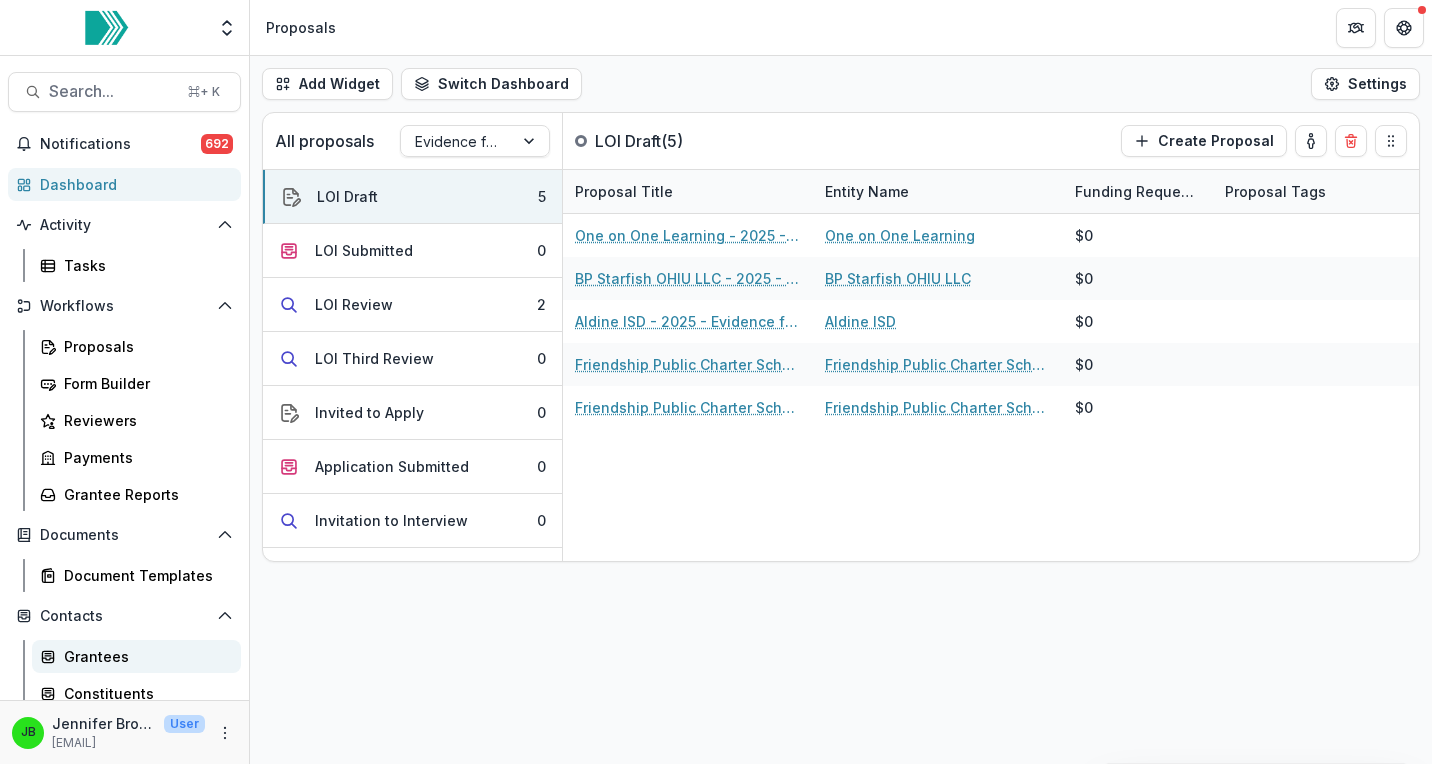 click on "Grantees" at bounding box center (144, 656) 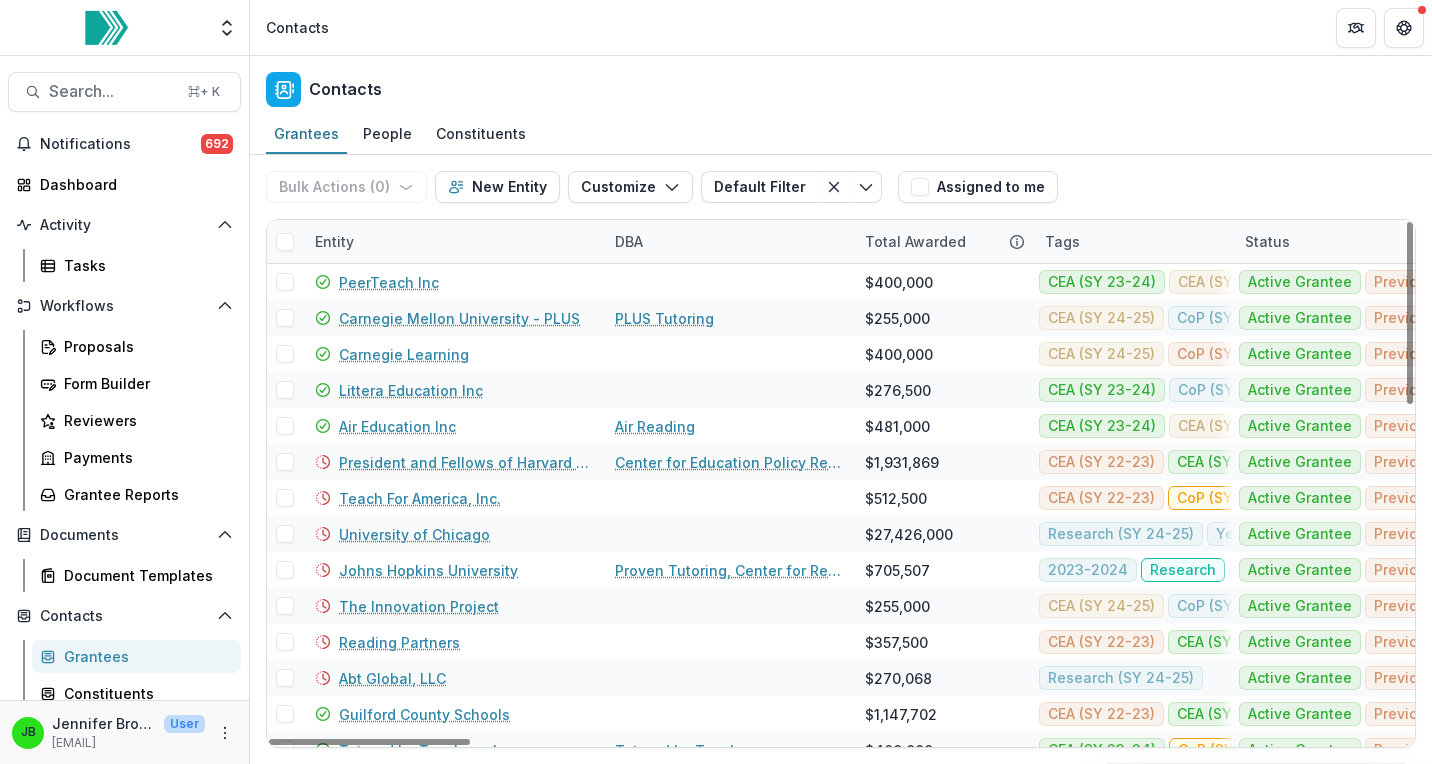 click on "Entity" at bounding box center (334, 241) 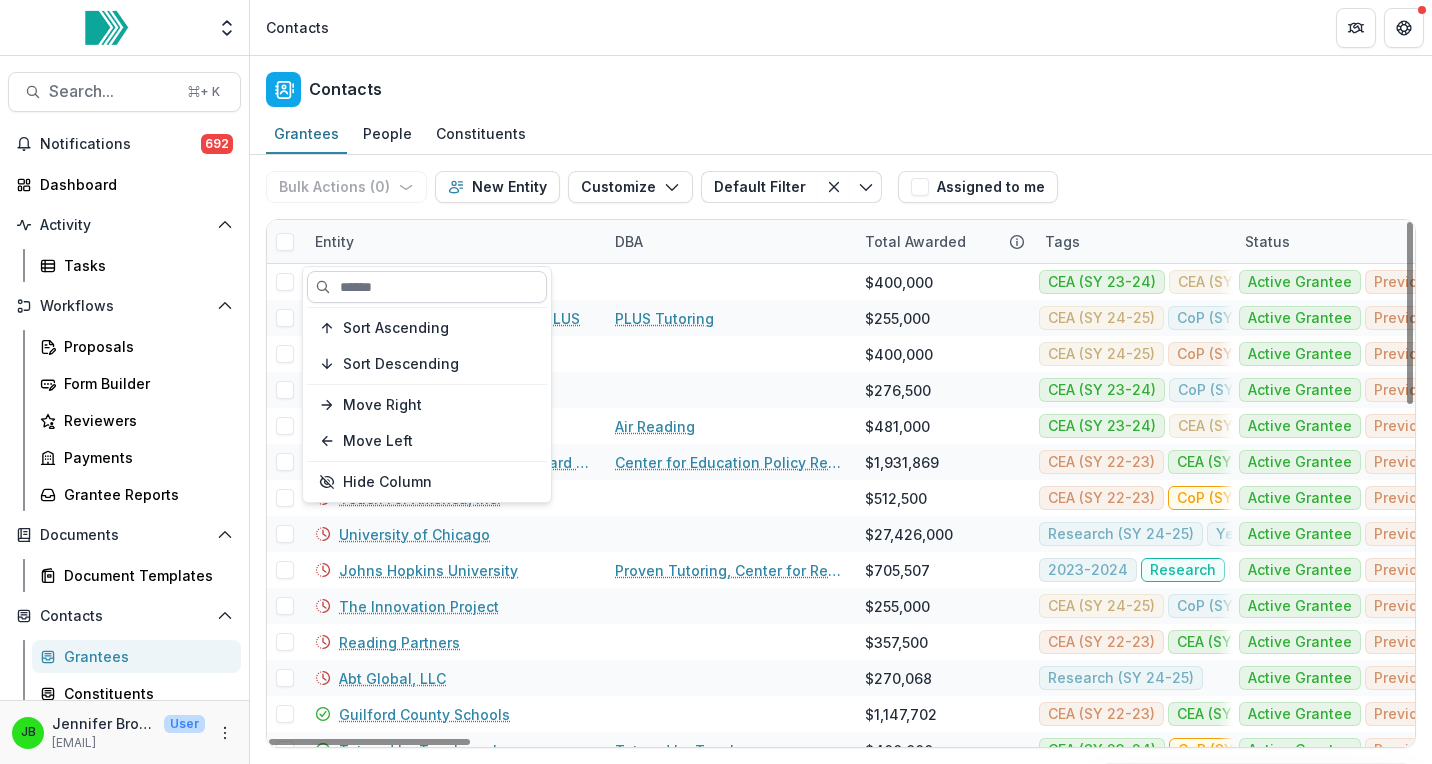 click at bounding box center [427, 287] 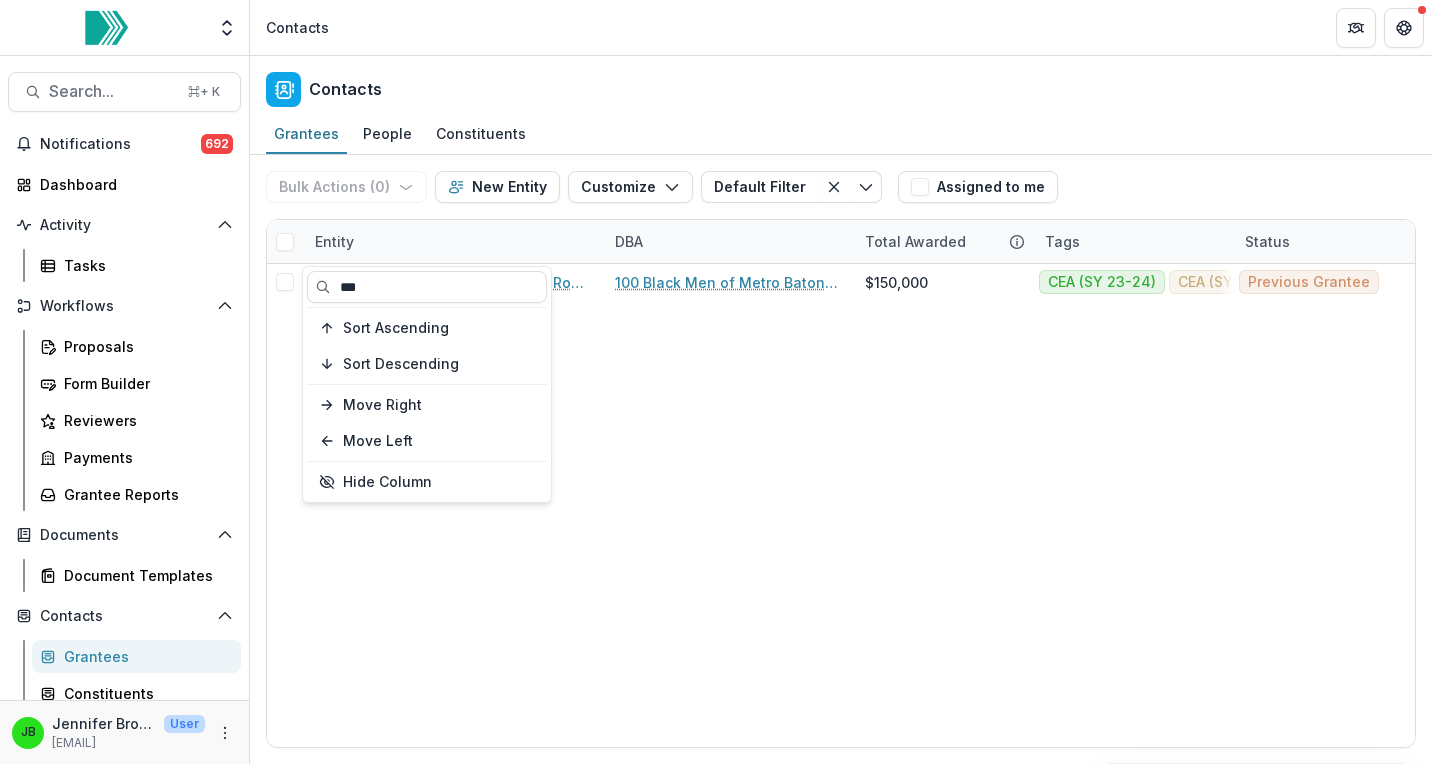 type on "***" 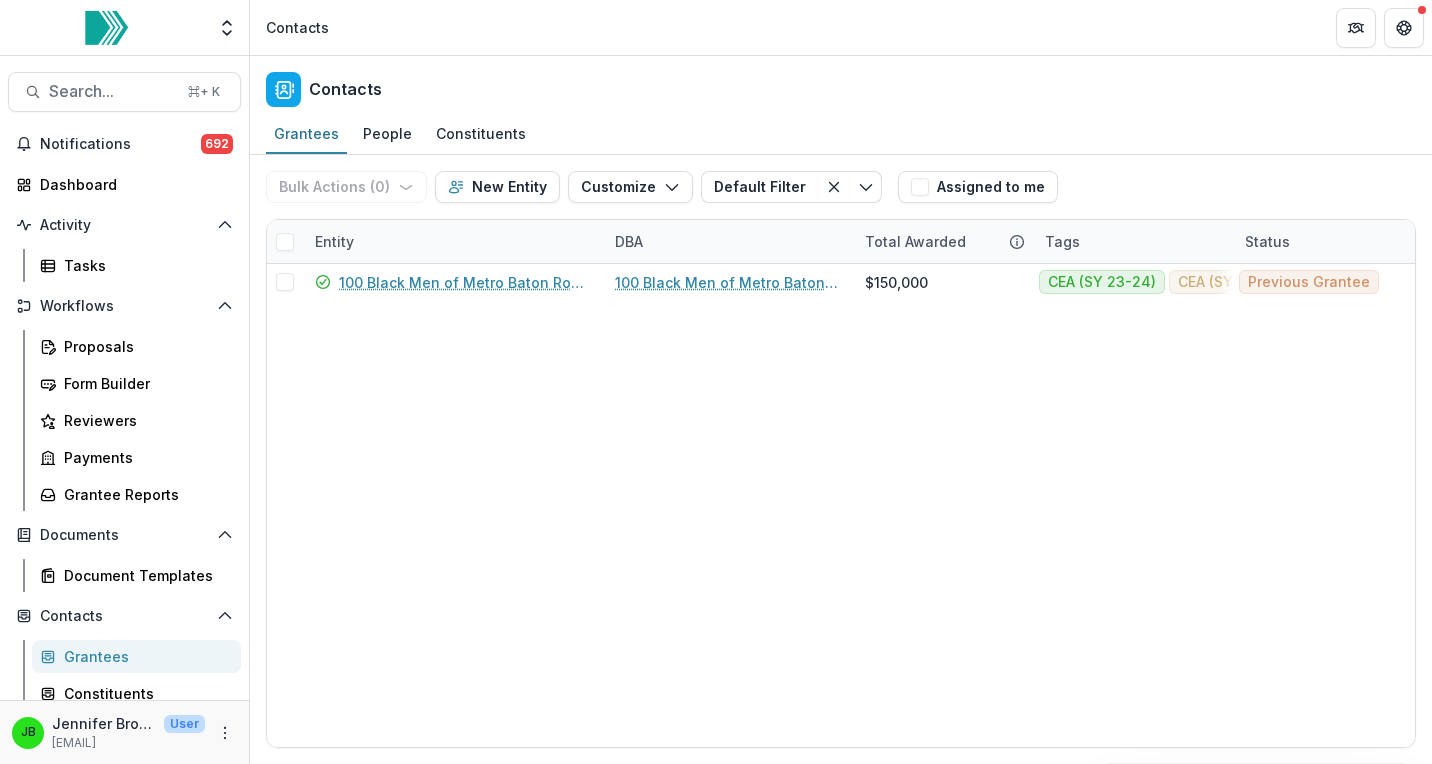 click on "Grantees People Constituents" at bounding box center [841, 135] 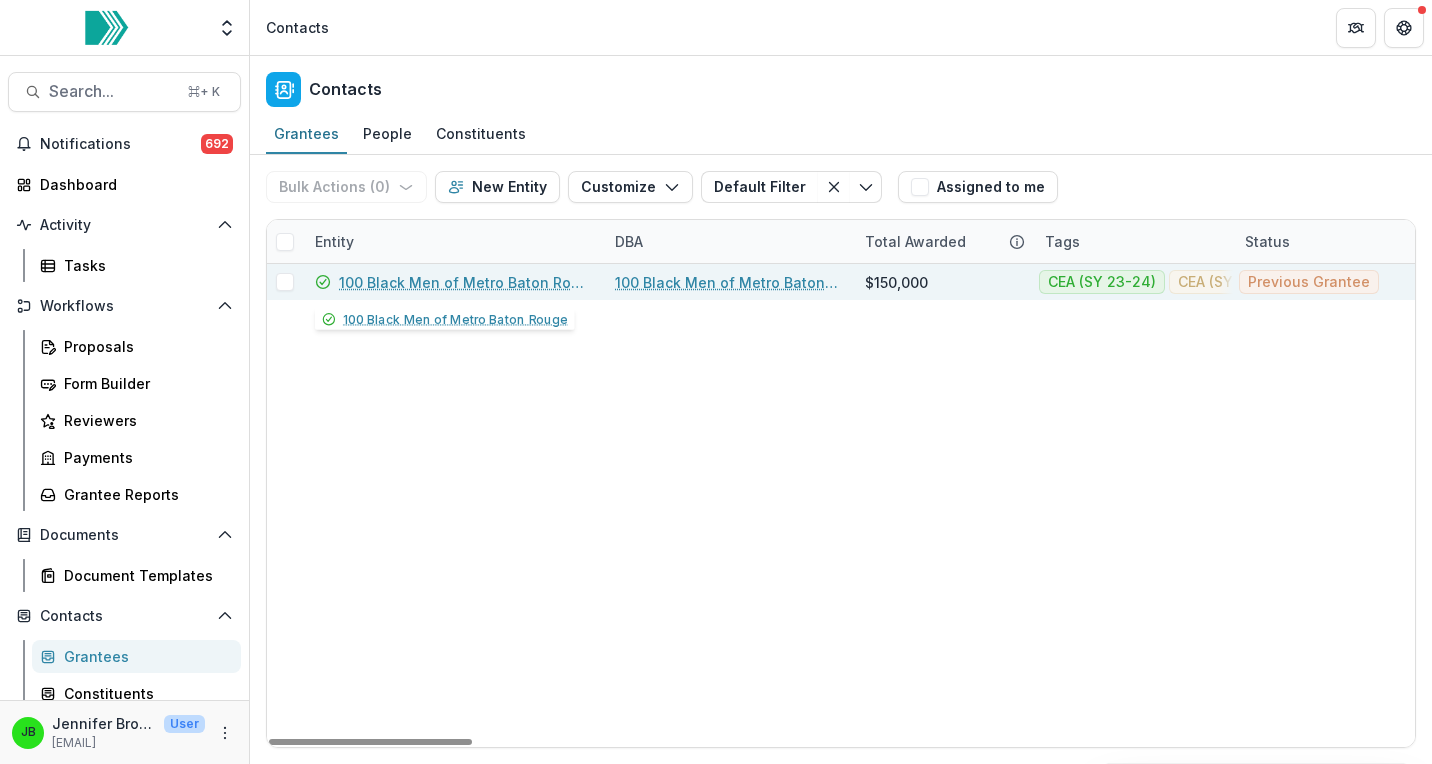 click on "100 Black Men of Metro Baton Rouge" at bounding box center [465, 282] 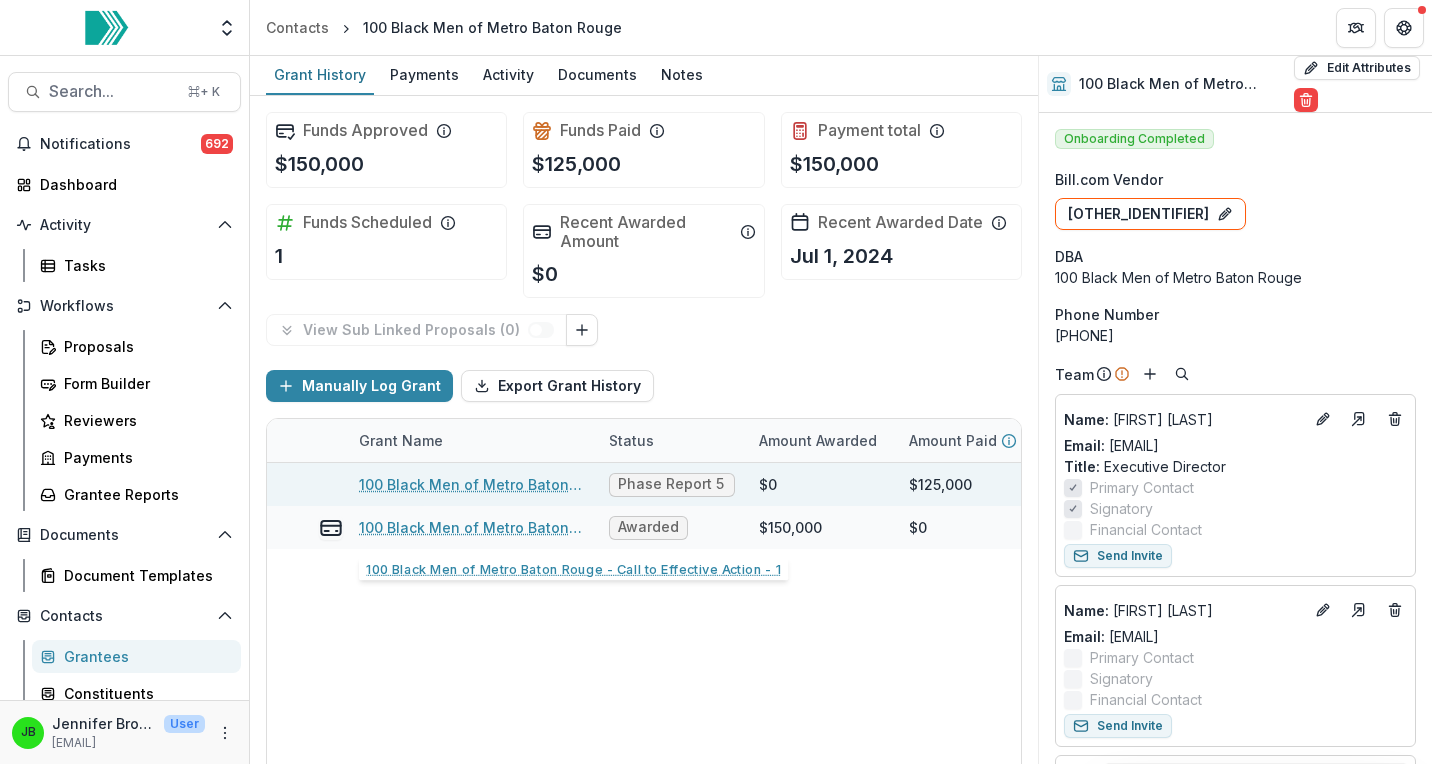 click on "100 Black Men of Metro Baton Rouge - Call to Effective Action - 1" at bounding box center (472, 484) 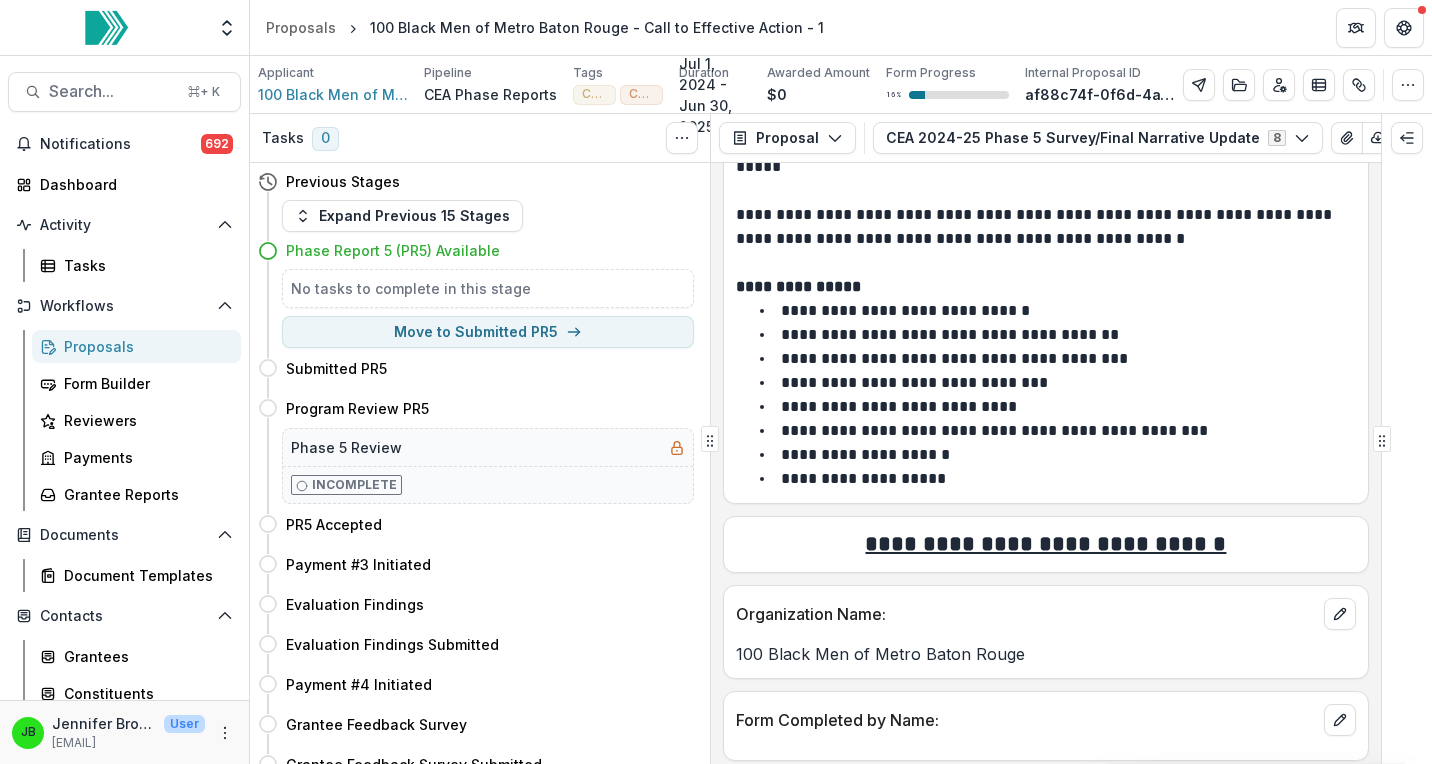 scroll, scrollTop: 329, scrollLeft: 0, axis: vertical 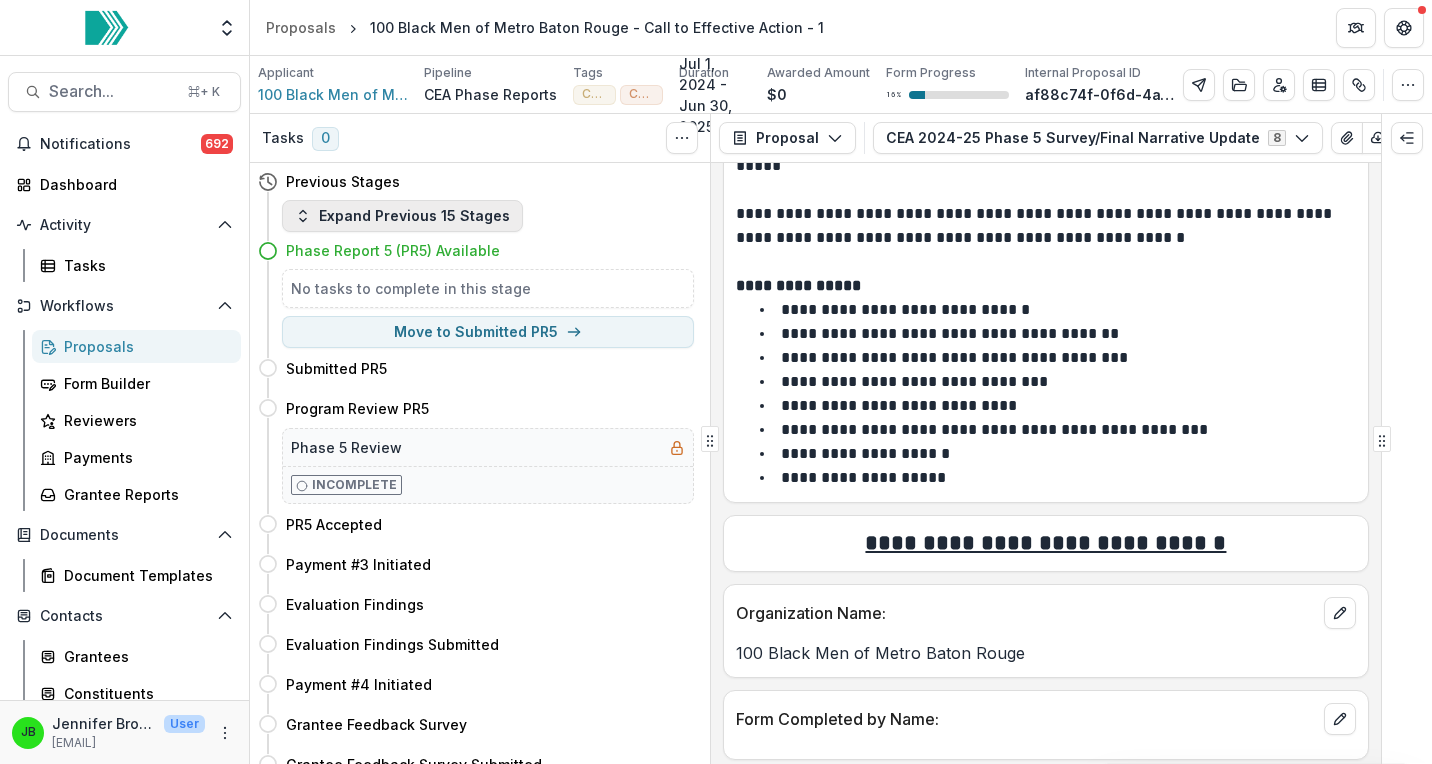 click on "Expand Previous 15 Stages" at bounding box center [402, 216] 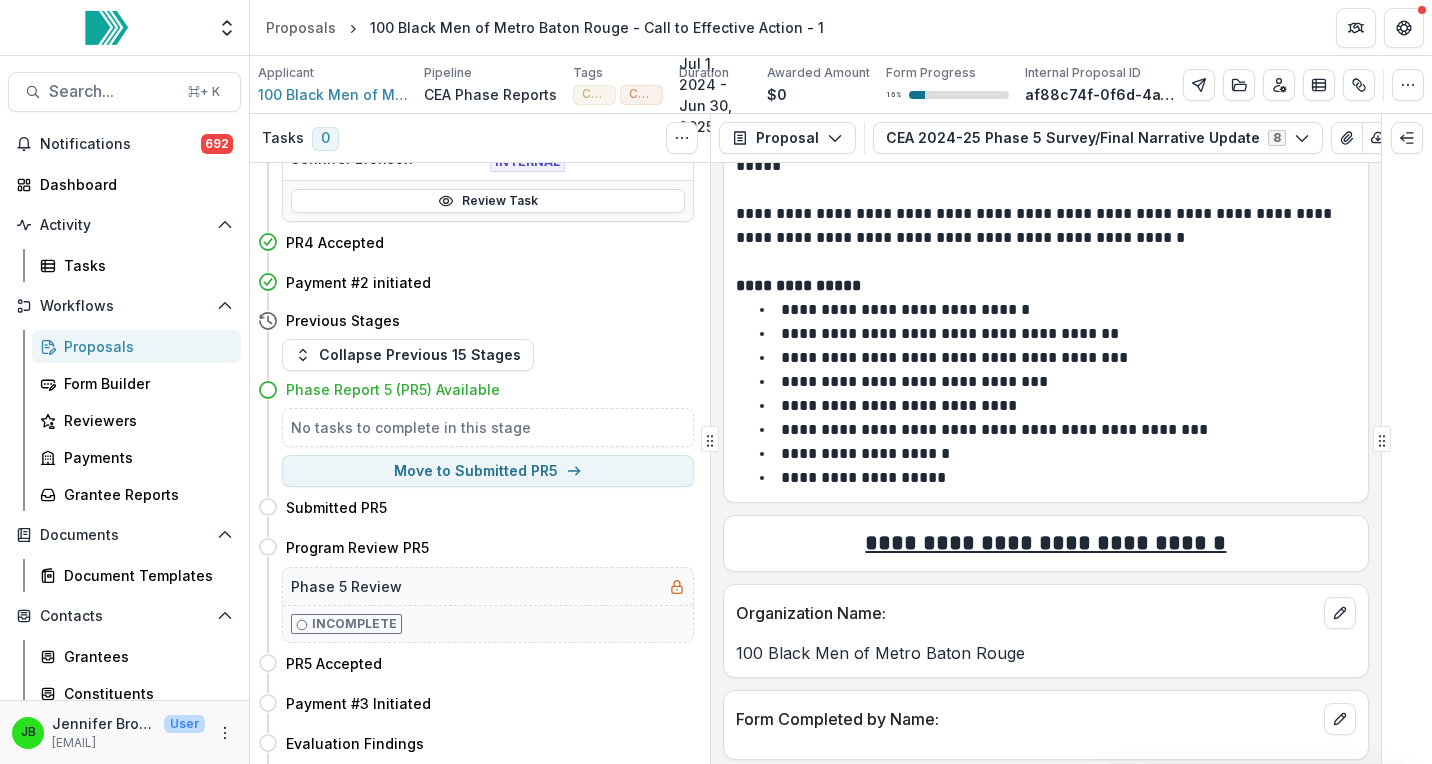 scroll, scrollTop: 3090, scrollLeft: 0, axis: vertical 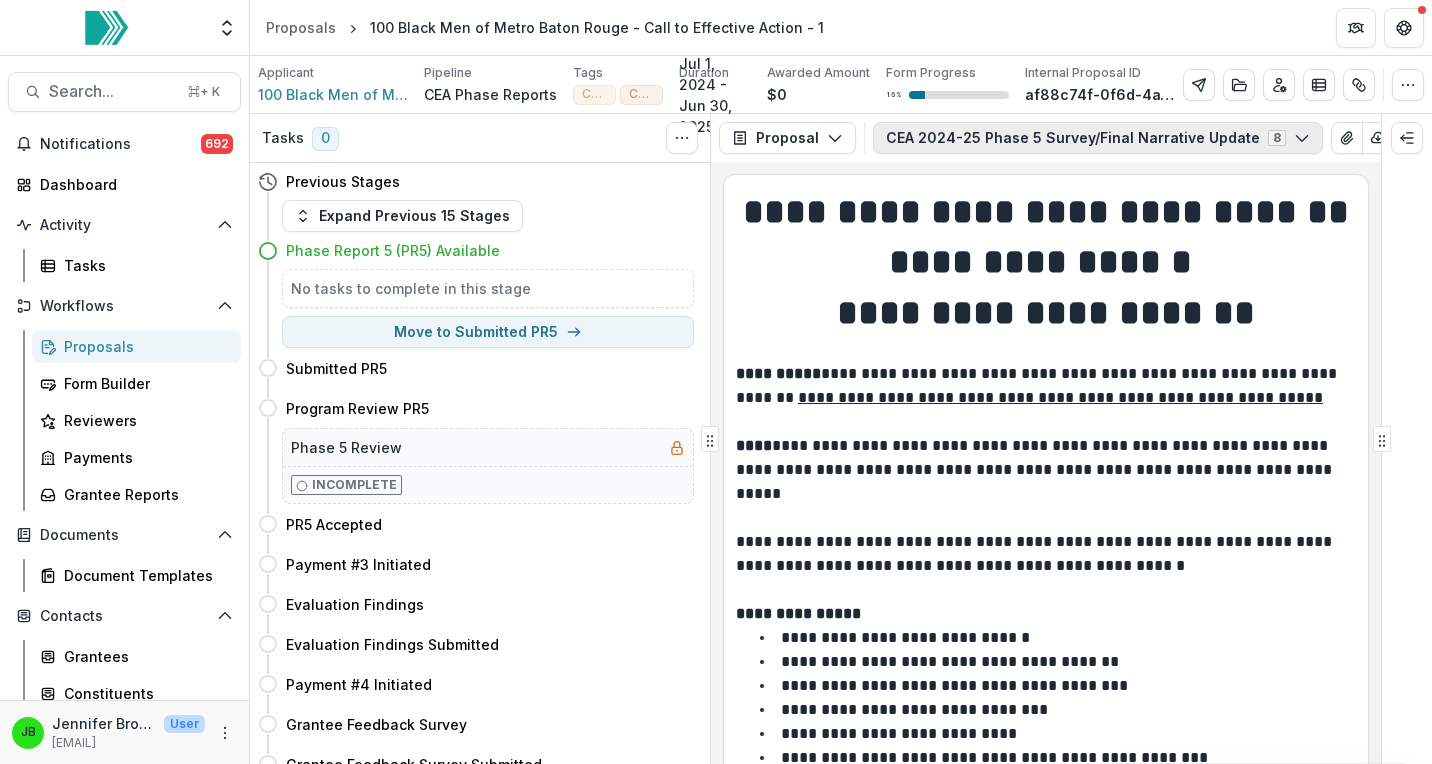 click on "CEA 2024-25 Phase 5 Survey/Final Narrative Update 8" at bounding box center [1098, 138] 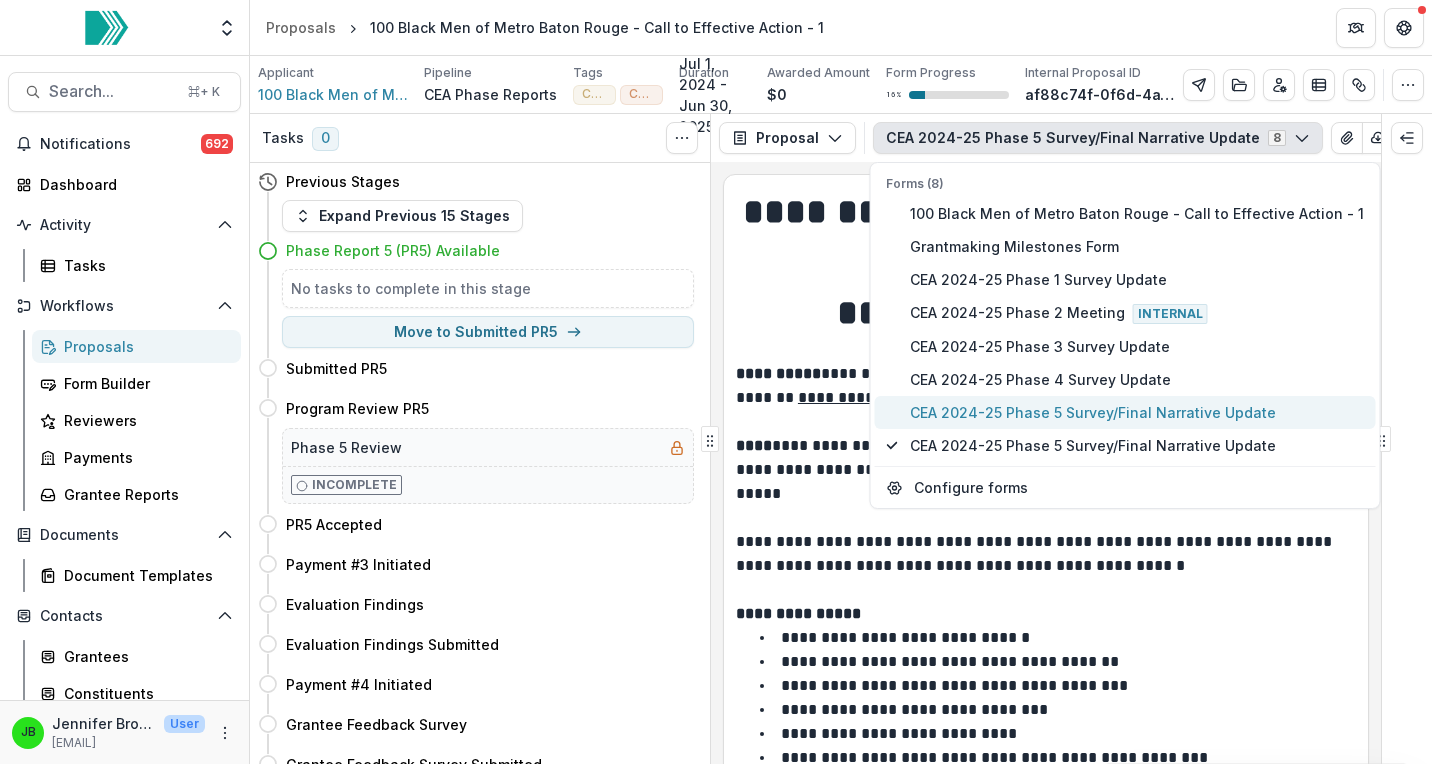 click on "CEA 2024-25 Phase 5 Survey/Final Narrative Update" at bounding box center (1137, 412) 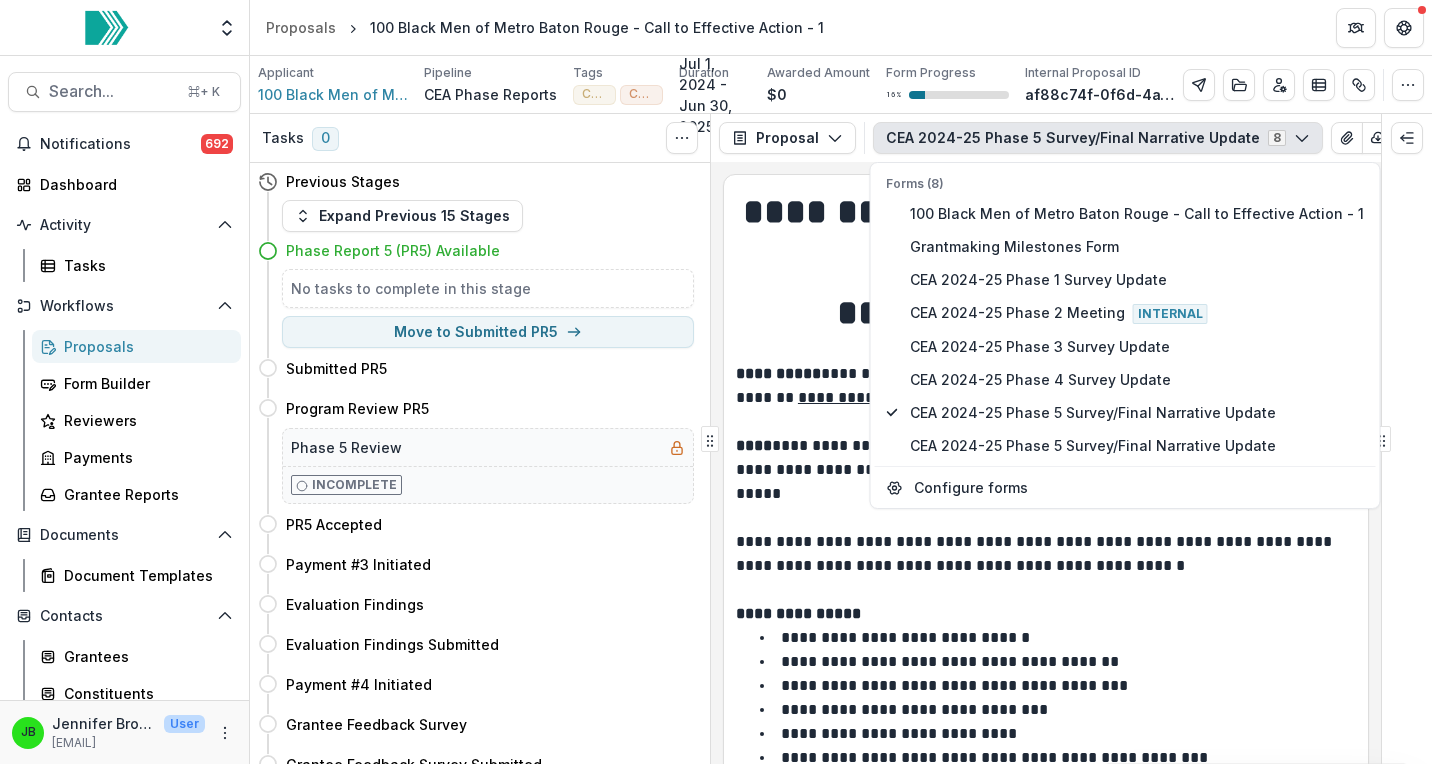 click on "**********" at bounding box center (1046, 614) 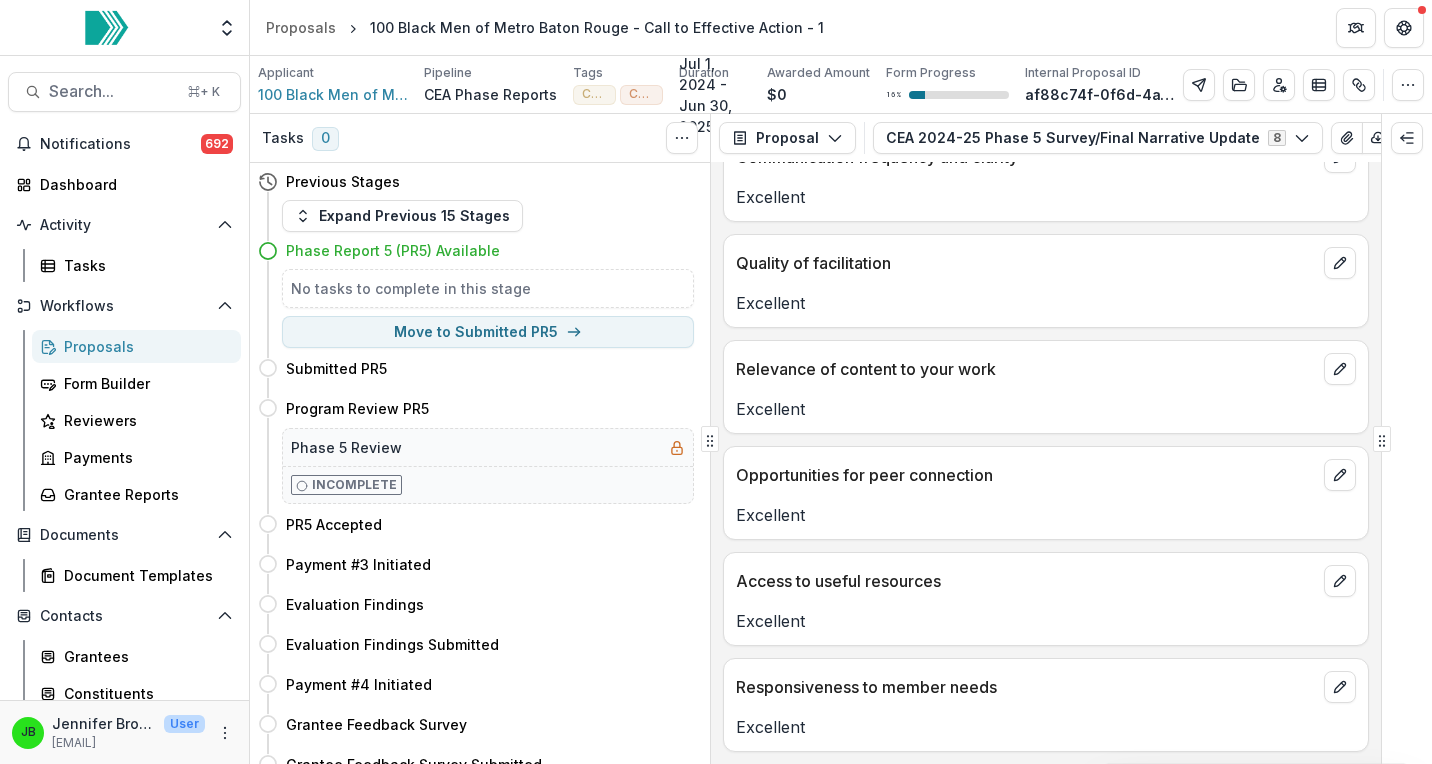 scroll, scrollTop: 14581, scrollLeft: 0, axis: vertical 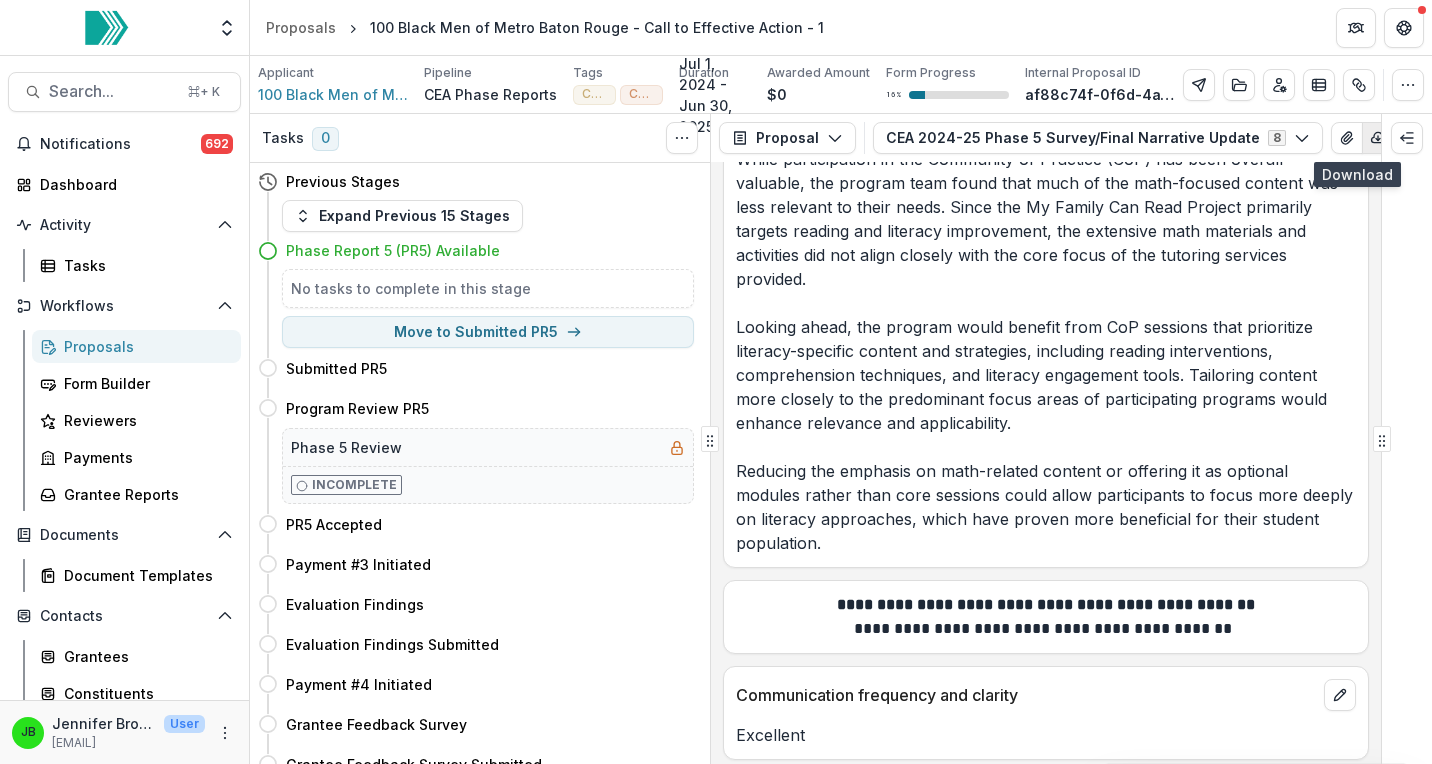 click 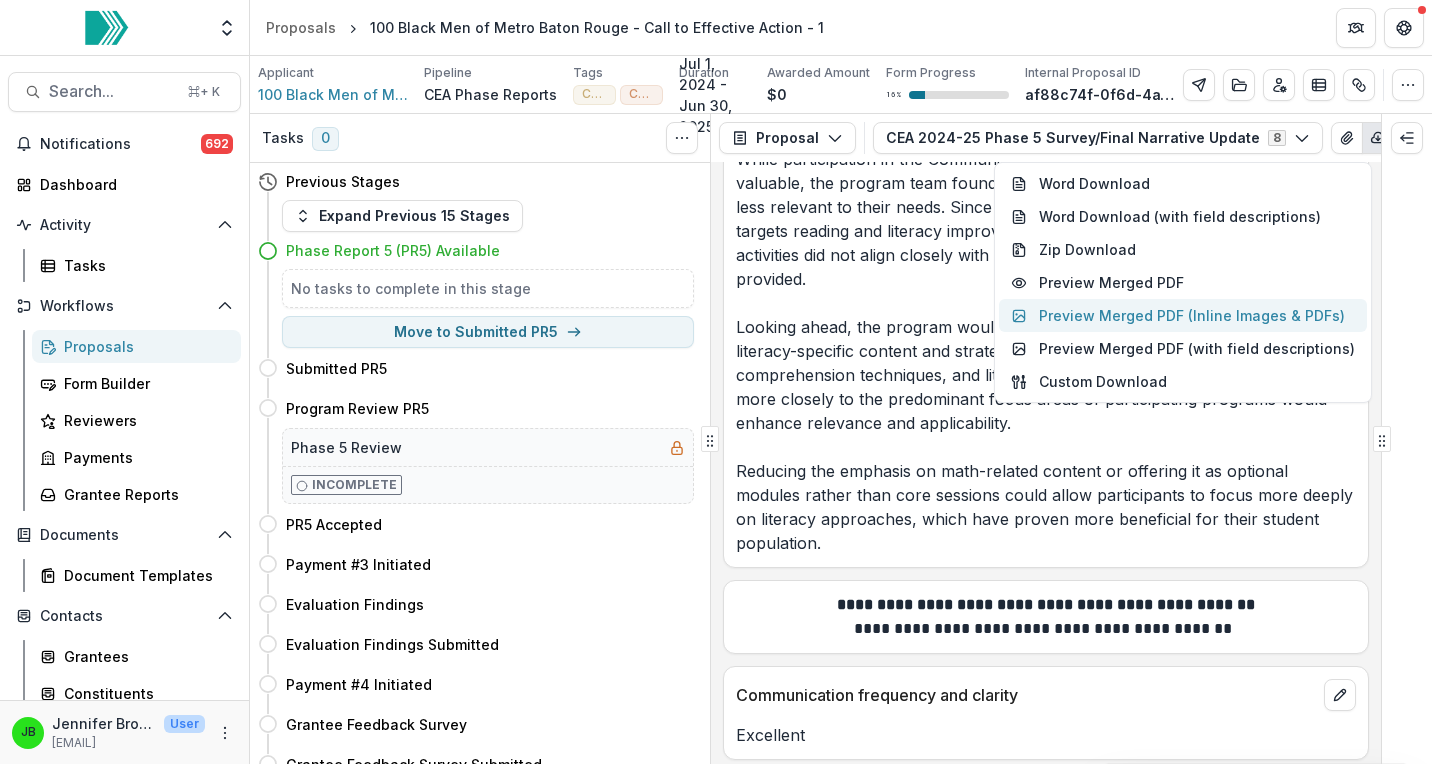 click on "Preview Merged PDF (Inline Images & PDFs)" at bounding box center [1183, 315] 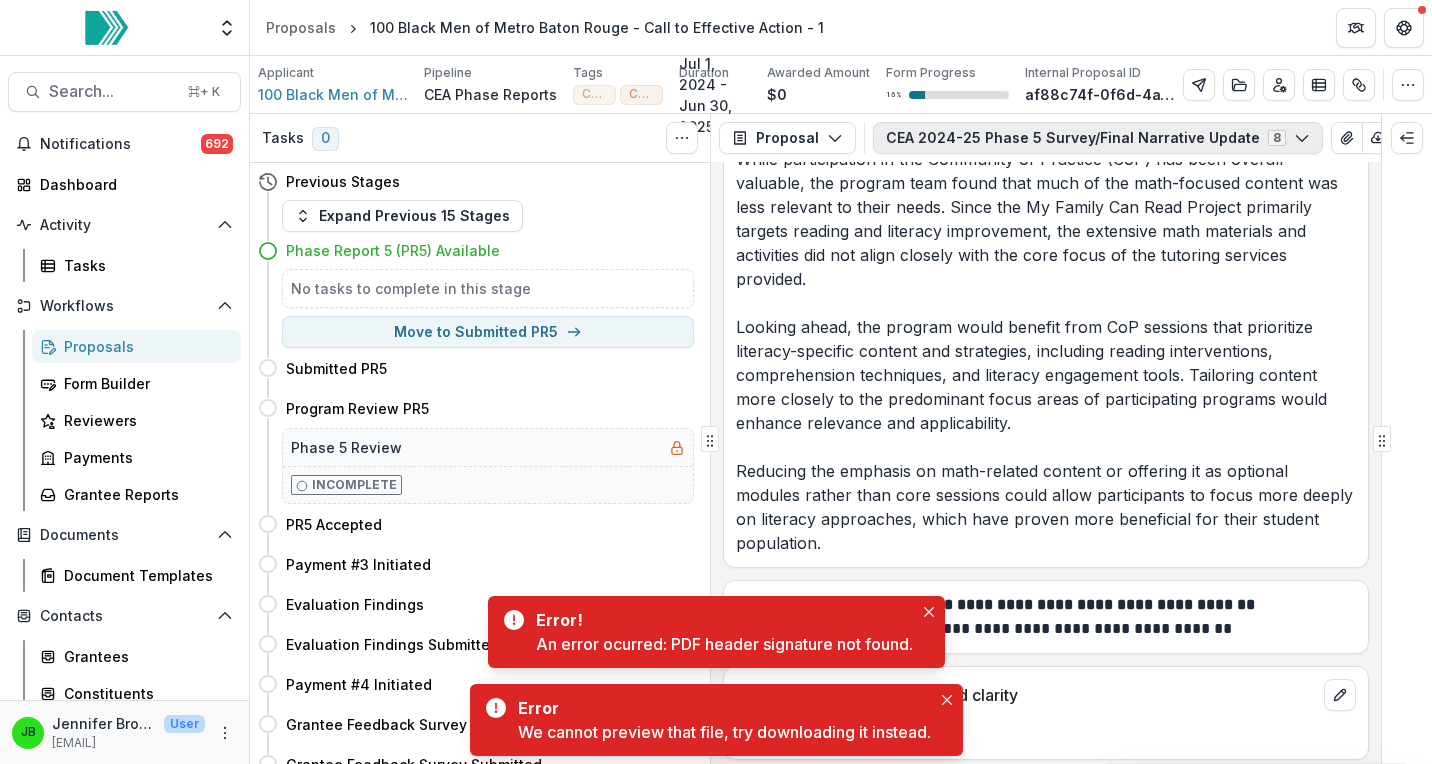 click on "CEA 2024-25 Phase 5 Survey/Final Narrative Update 8" at bounding box center [1098, 138] 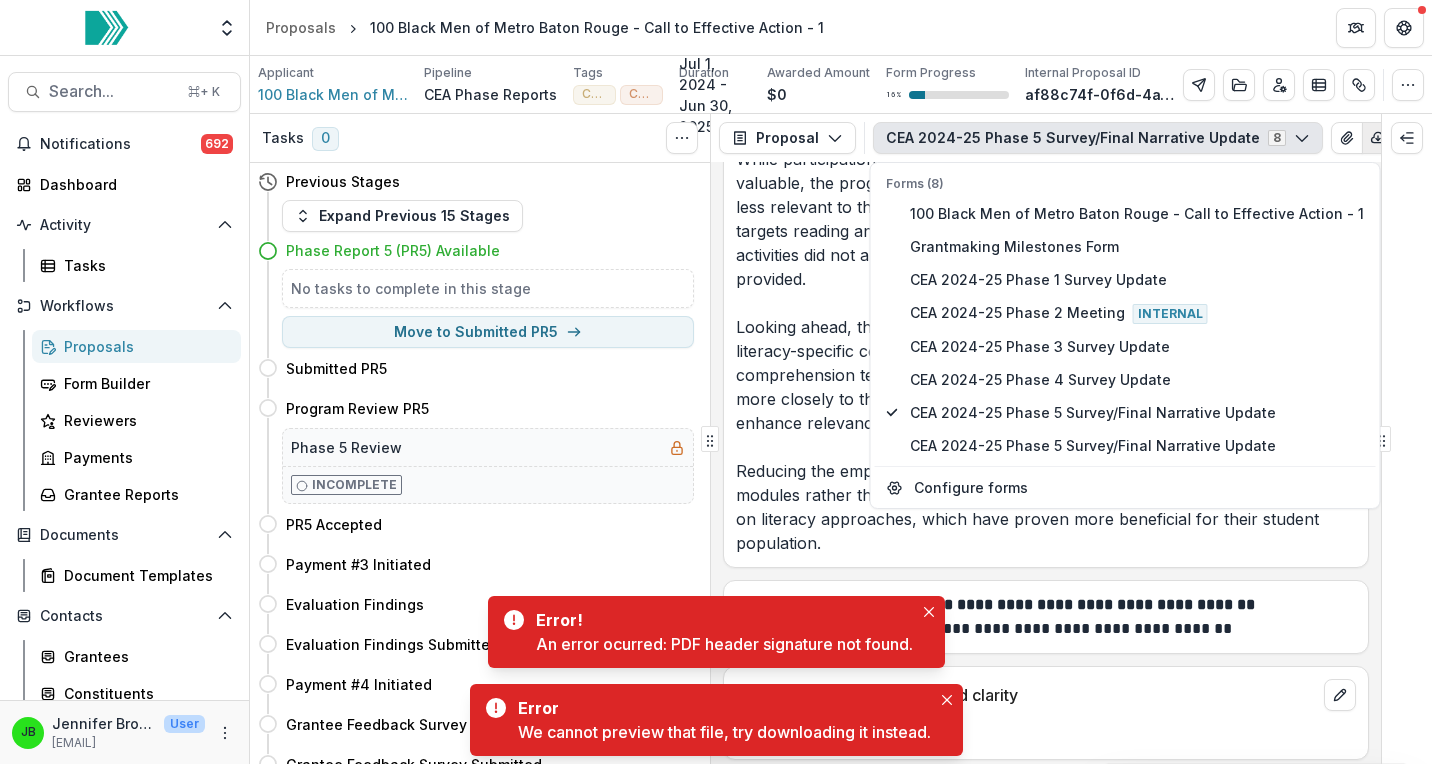 click 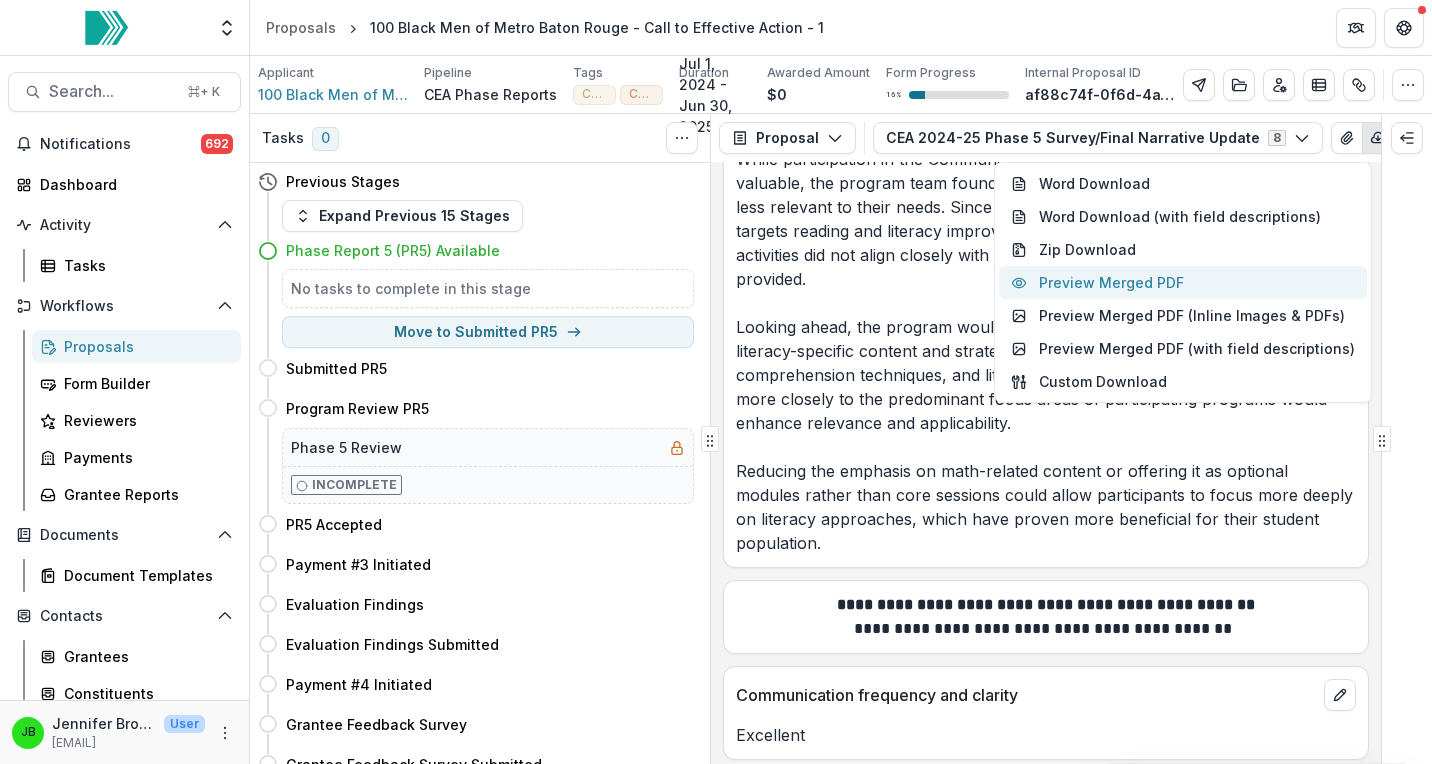 click on "Preview Merged PDF" at bounding box center [1183, 282] 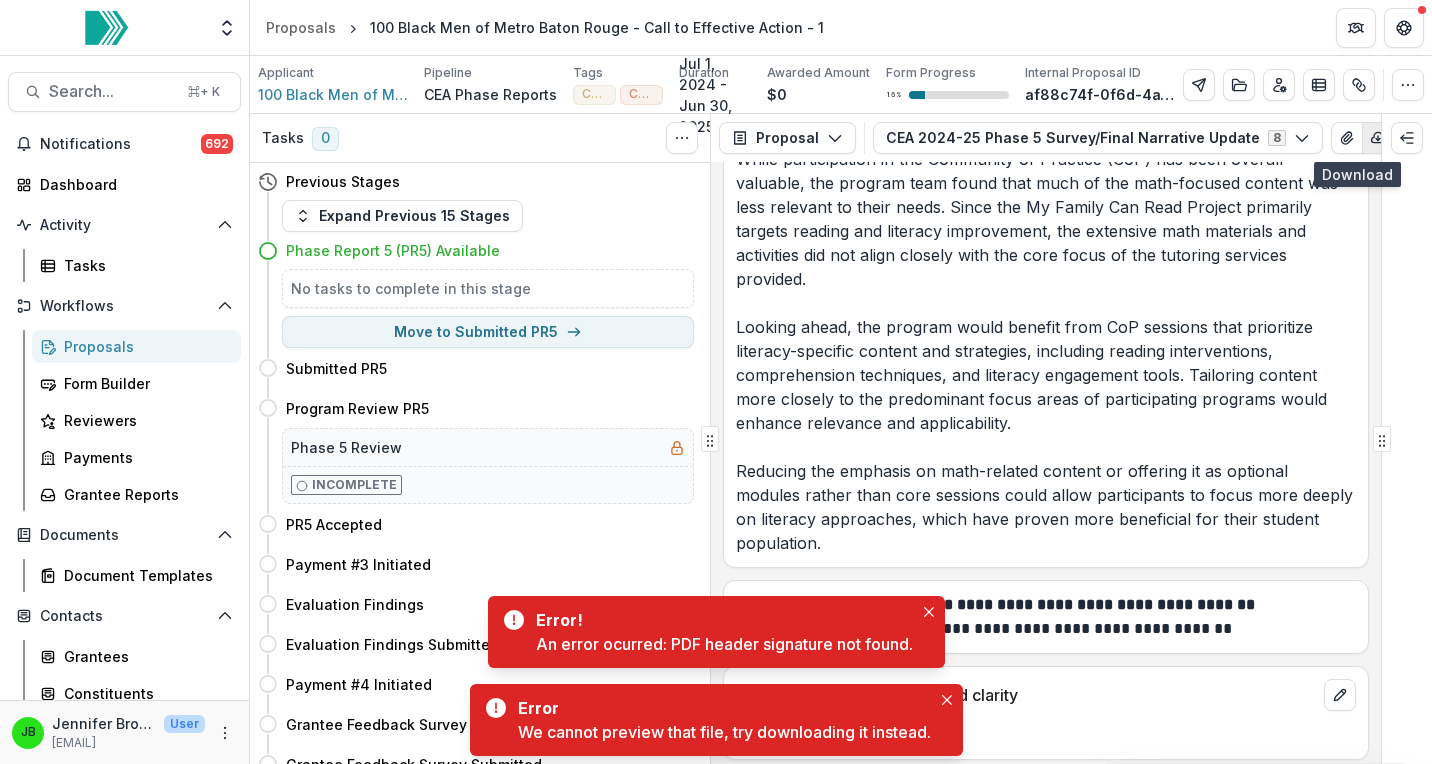 click 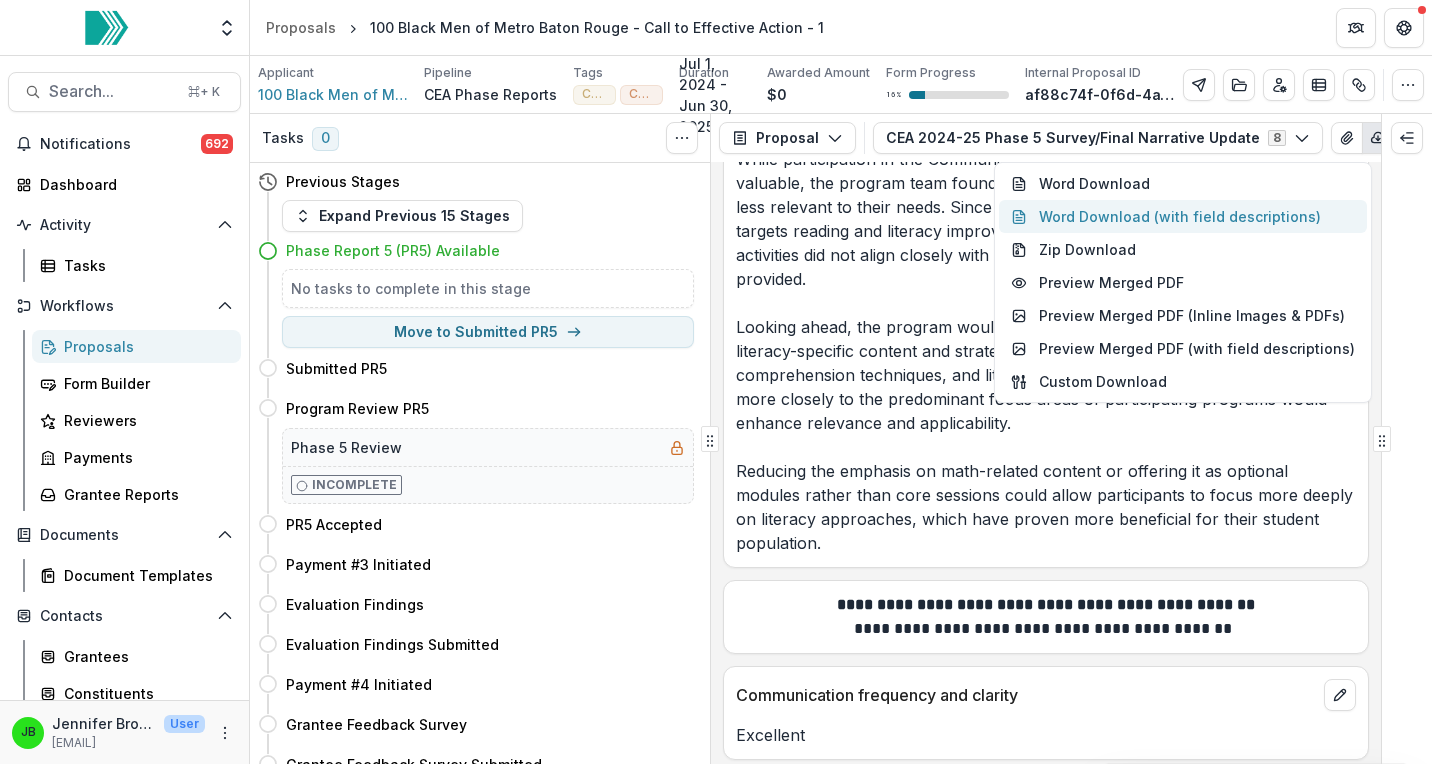 click on "Word Download (with field descriptions)" at bounding box center (1183, 216) 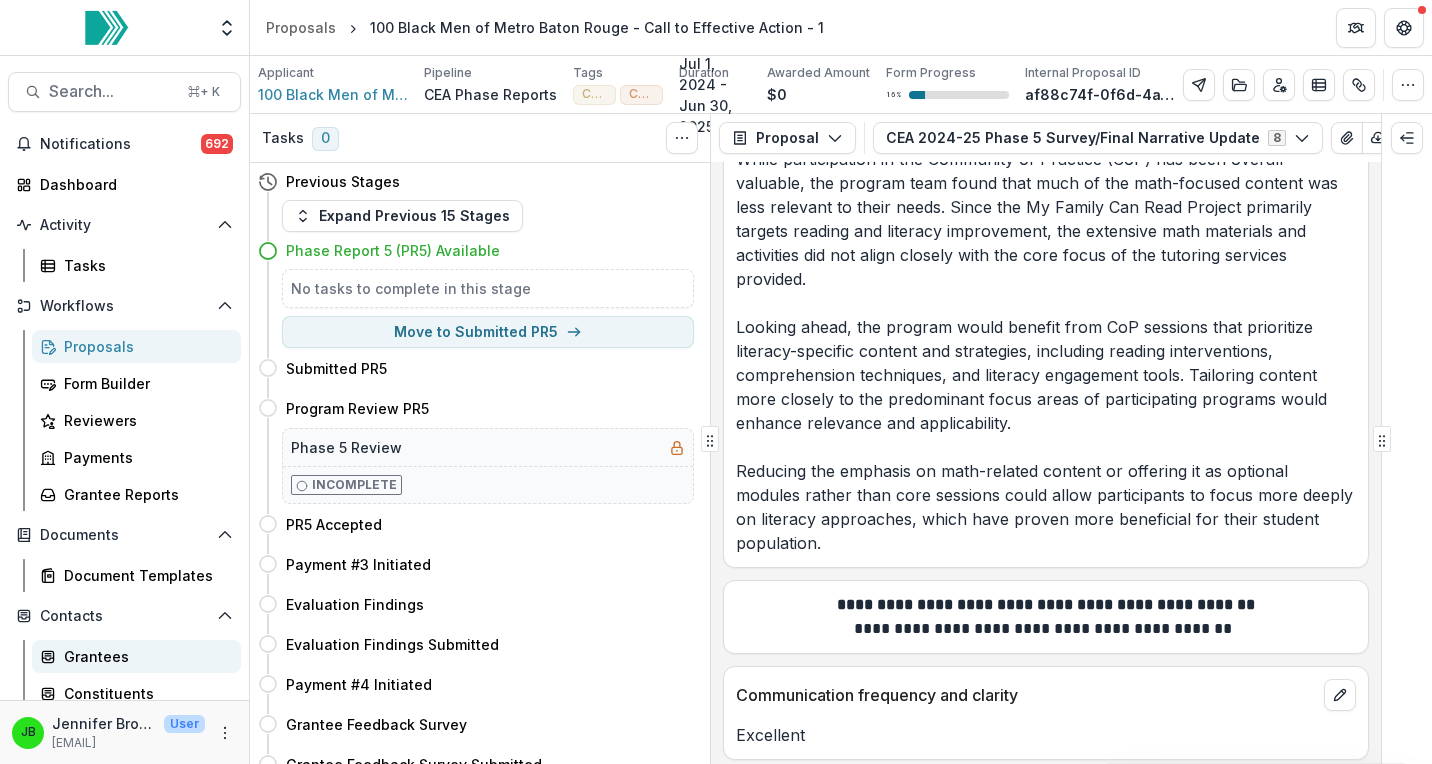 click 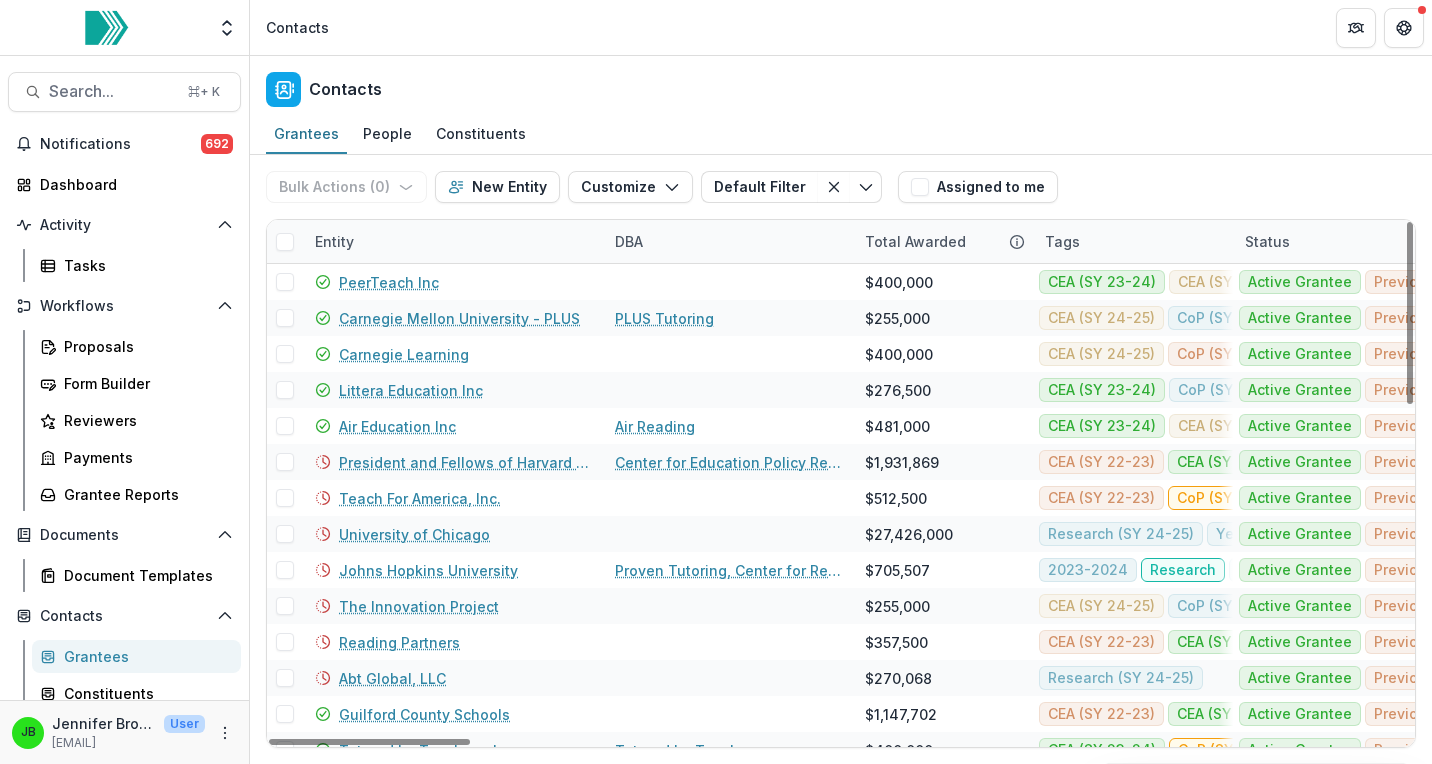 click on "Entity" at bounding box center (334, 241) 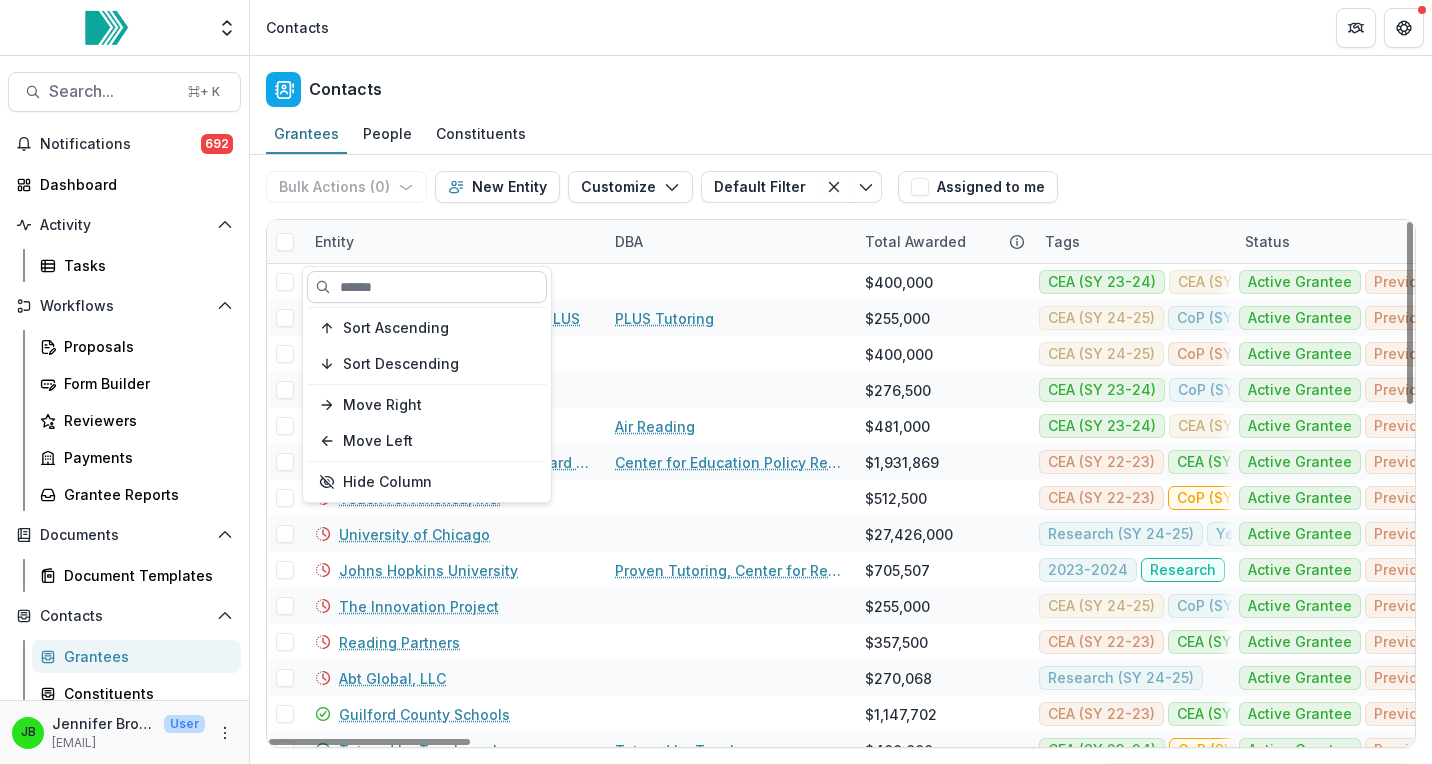 click at bounding box center (427, 287) 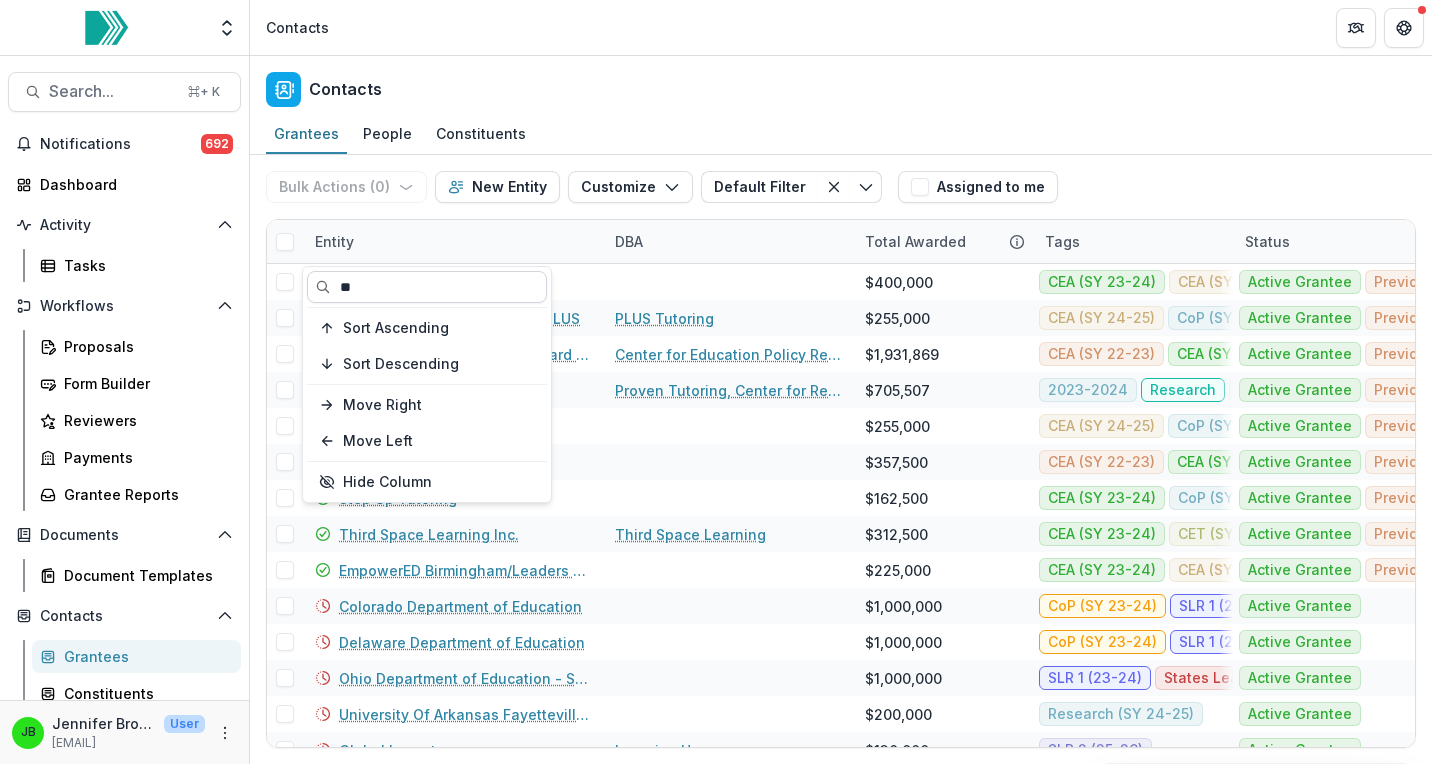 type on "*" 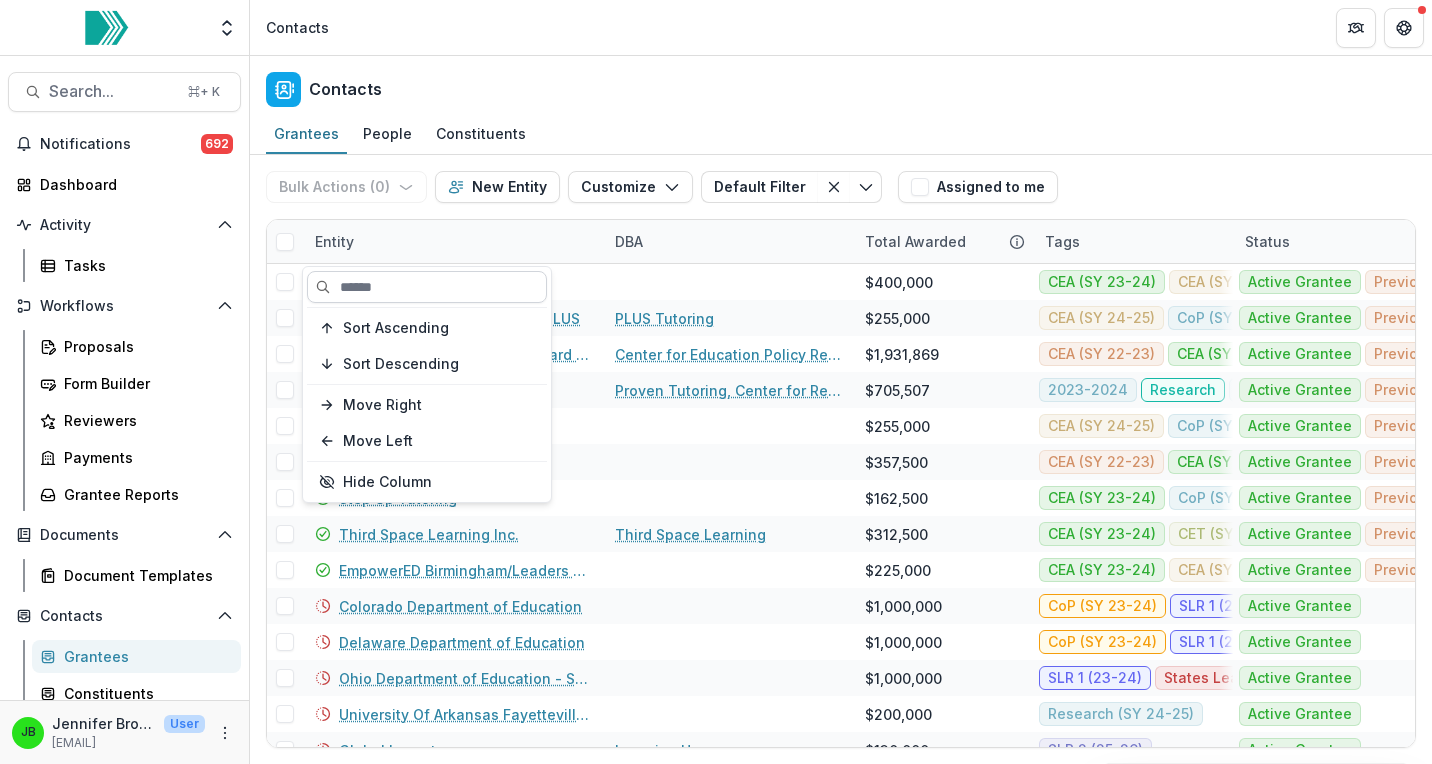 type on "*" 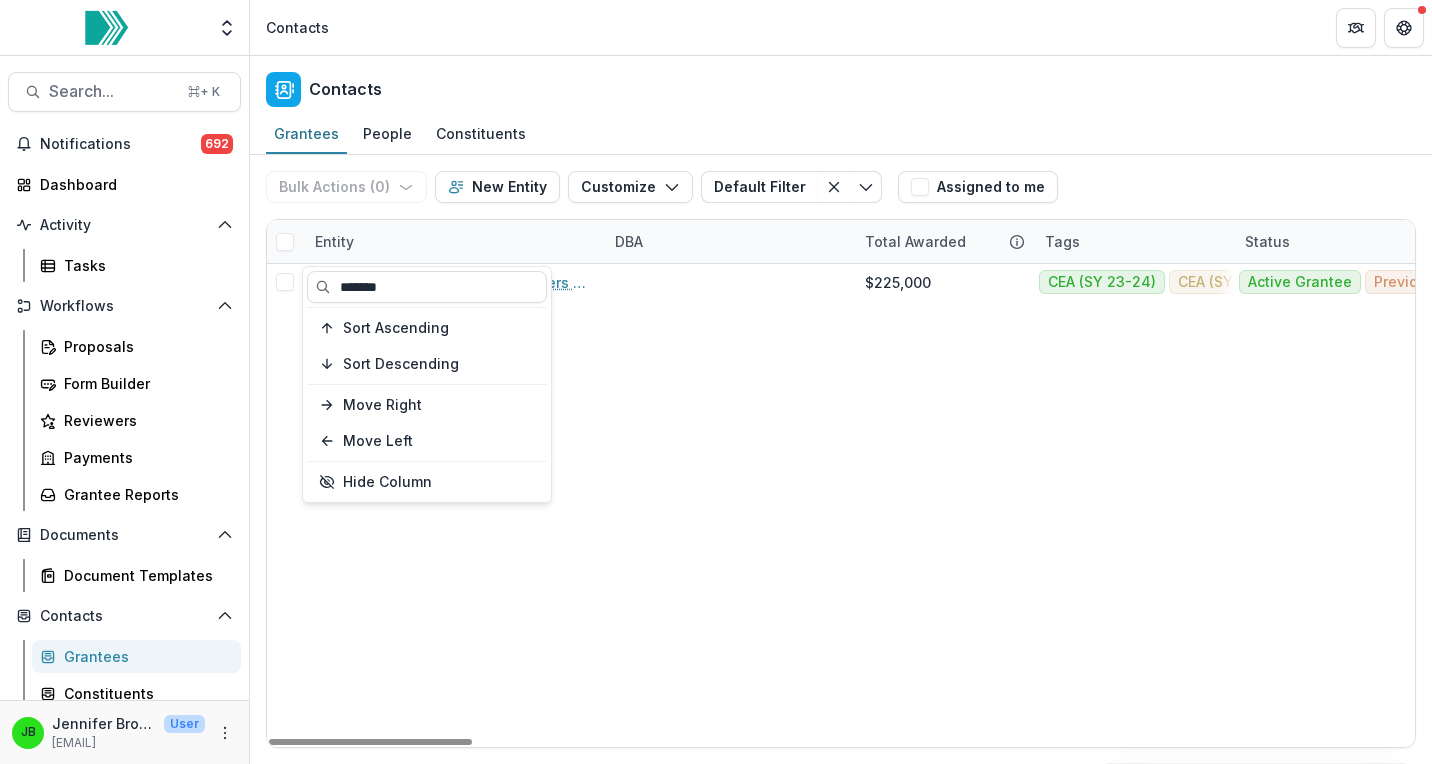 type on "*******" 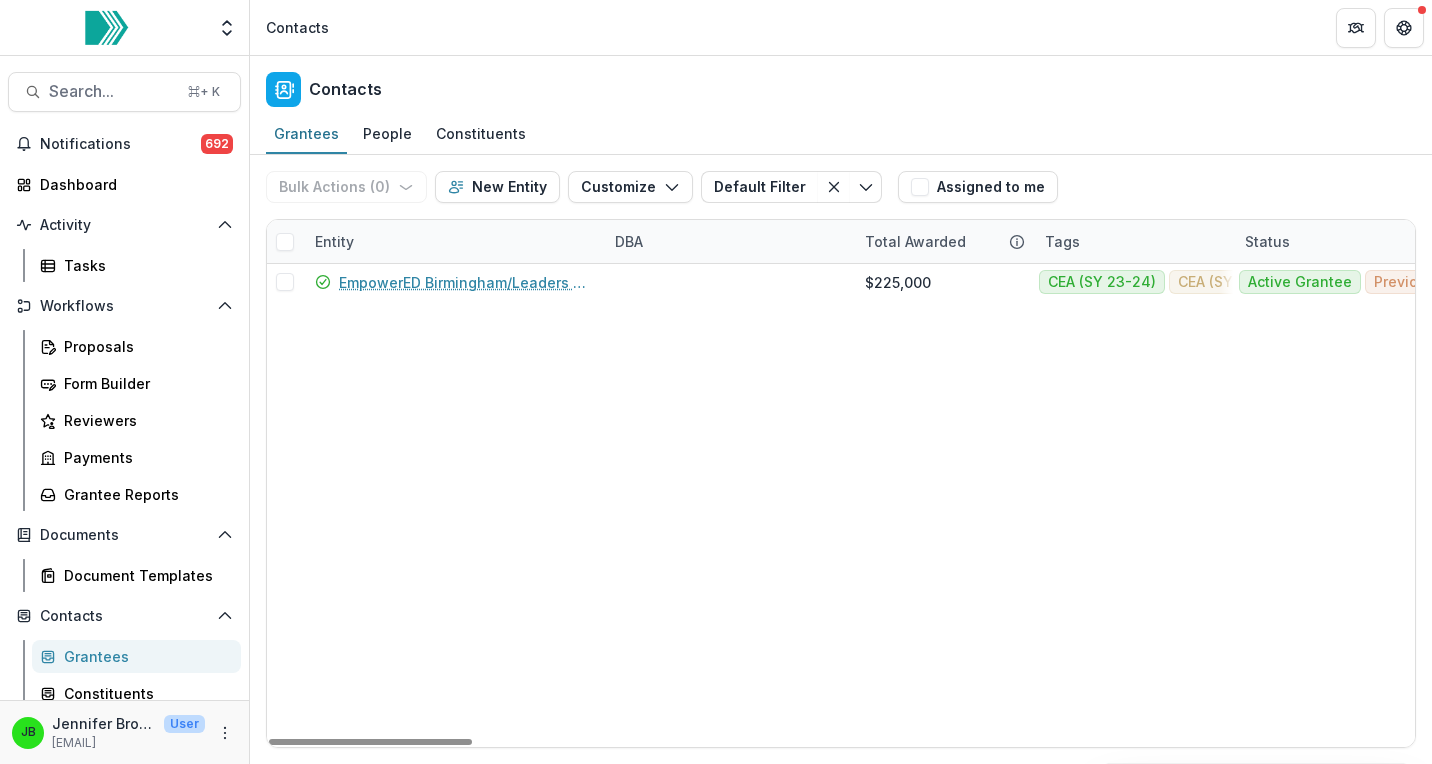 click on "[ENTITY_NAME] [BRAND_NAME] [CURRENCY][AMOUNT] [TAG] [TAG] [TAG] [TAG] [STATUS] [STATUS] [CONTACT_NAME] [NUMBER] [CONTACT_NAME] [NUMBER] [STREET] Ste [NUMBER] [CITY] [STATE] [COUNTRY] [ENTITY_TYPE]" at bounding box center (3500, 505) 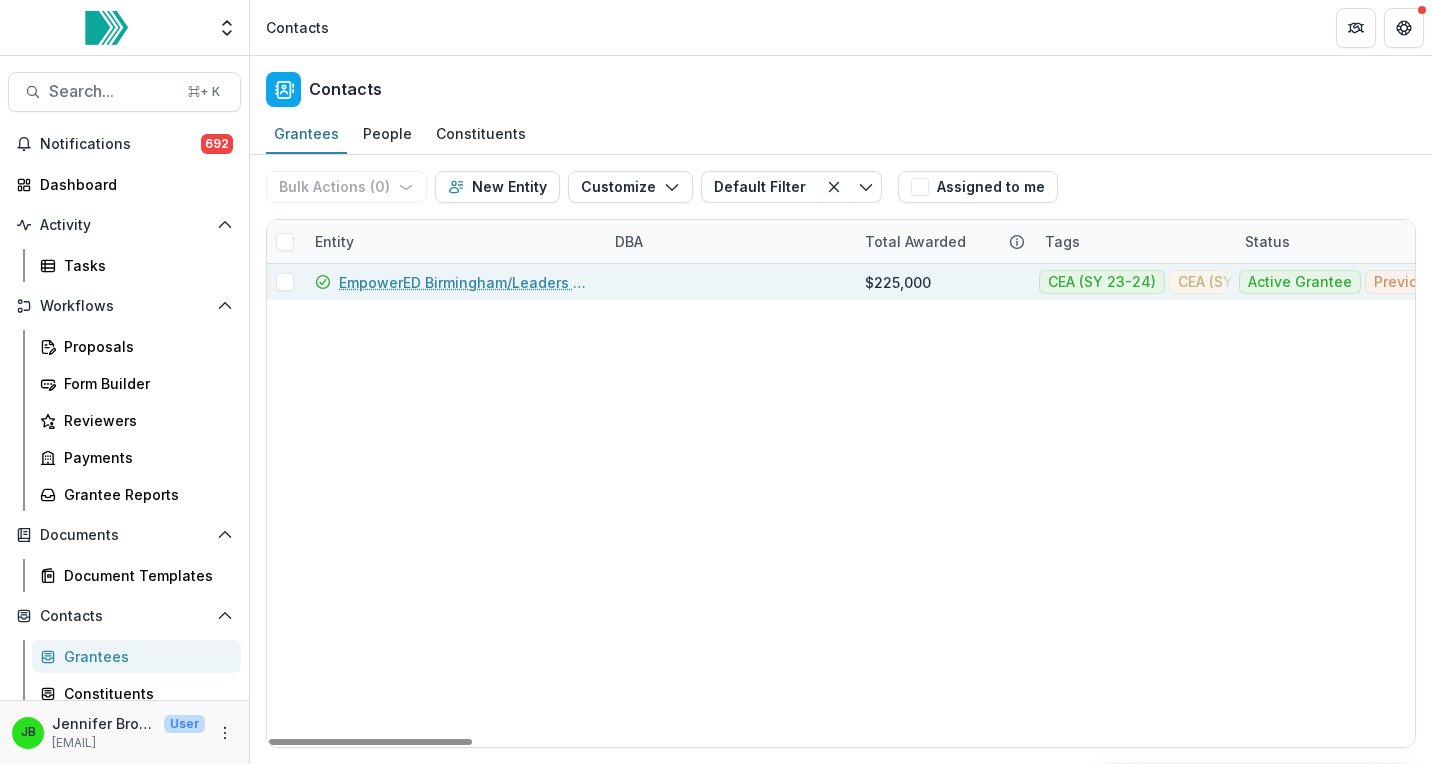 click on "EmpowerED Birmingham/Leaders of Excellence Inc" at bounding box center (465, 282) 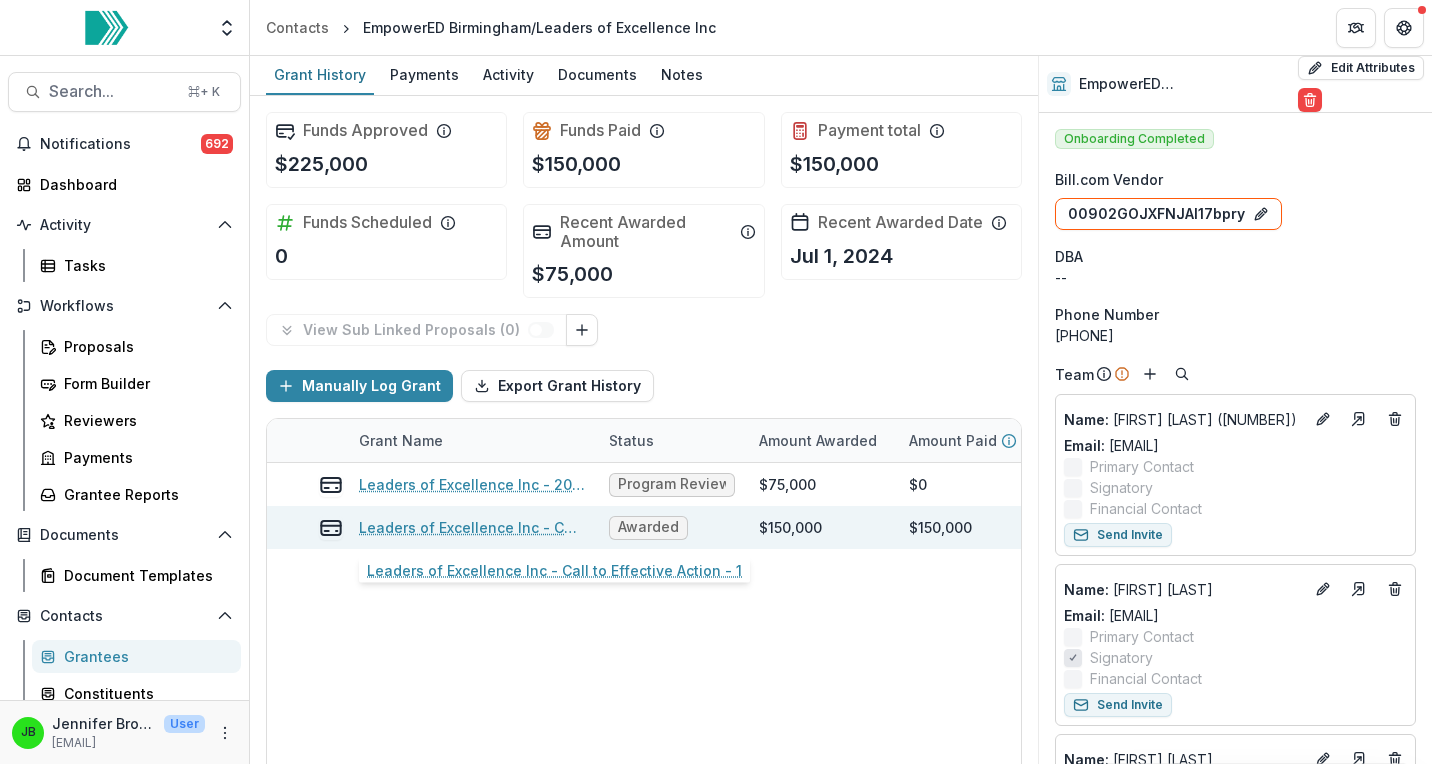 click on "Leaders of Excellence Inc - Call to Effective Action - 1" at bounding box center (472, 527) 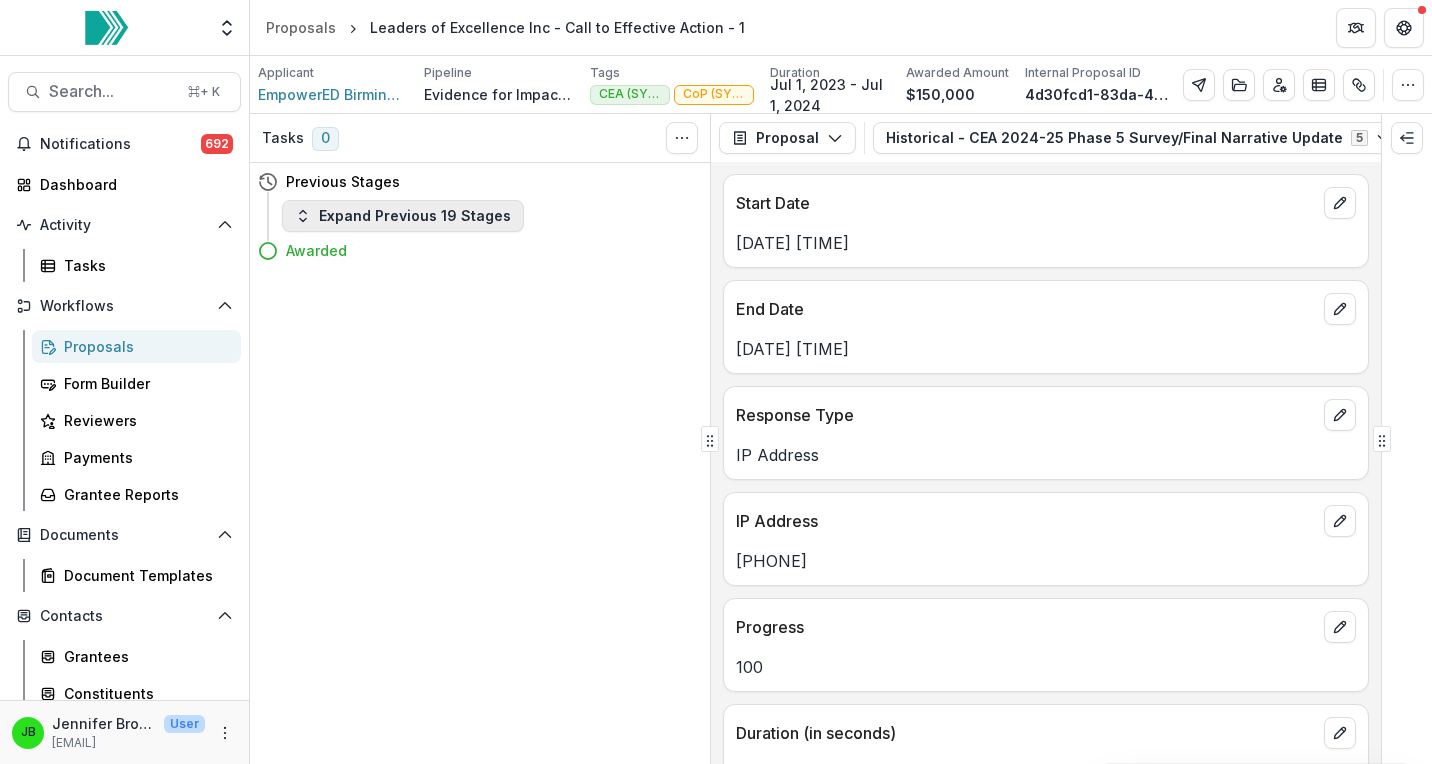 click on "Expand Previous 19 Stages" at bounding box center (403, 216) 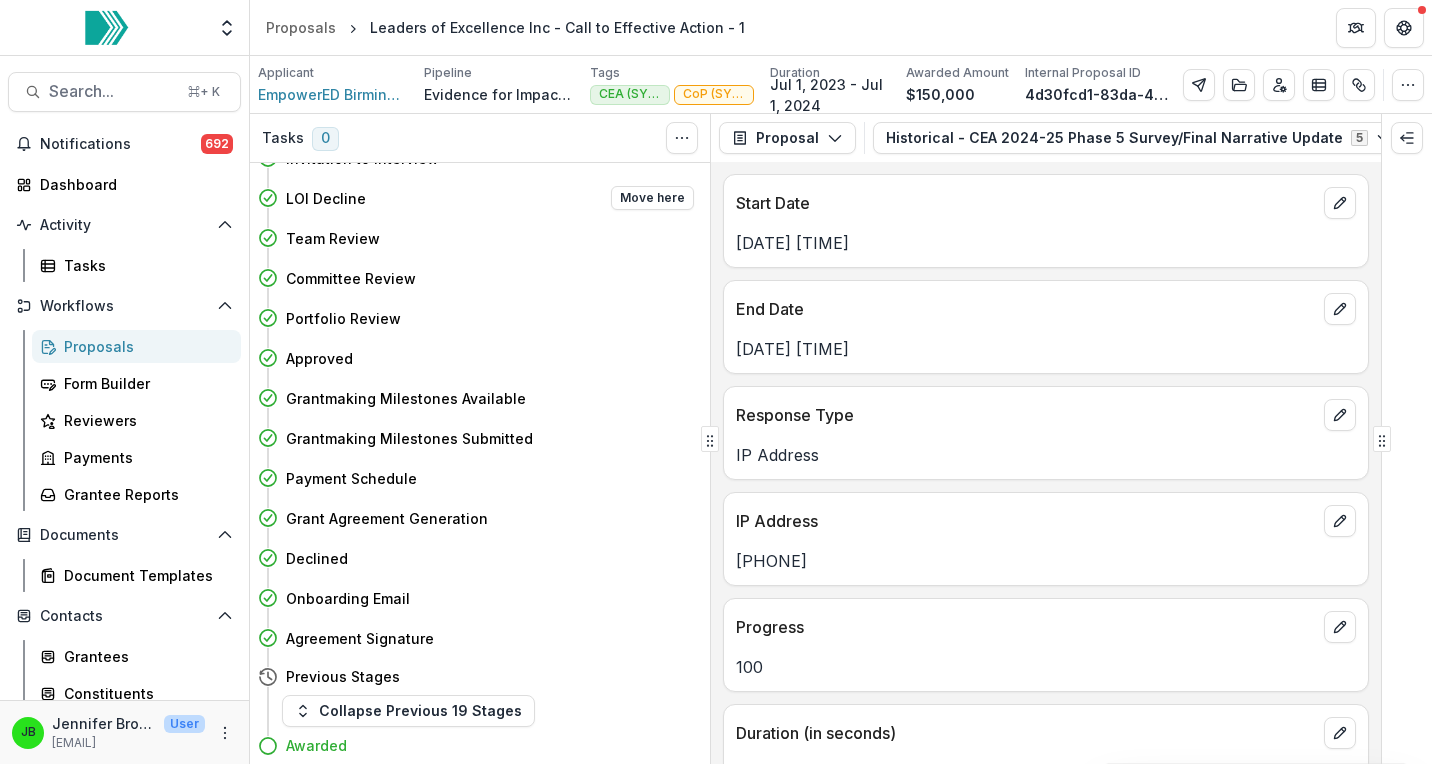scroll, scrollTop: 0, scrollLeft: 0, axis: both 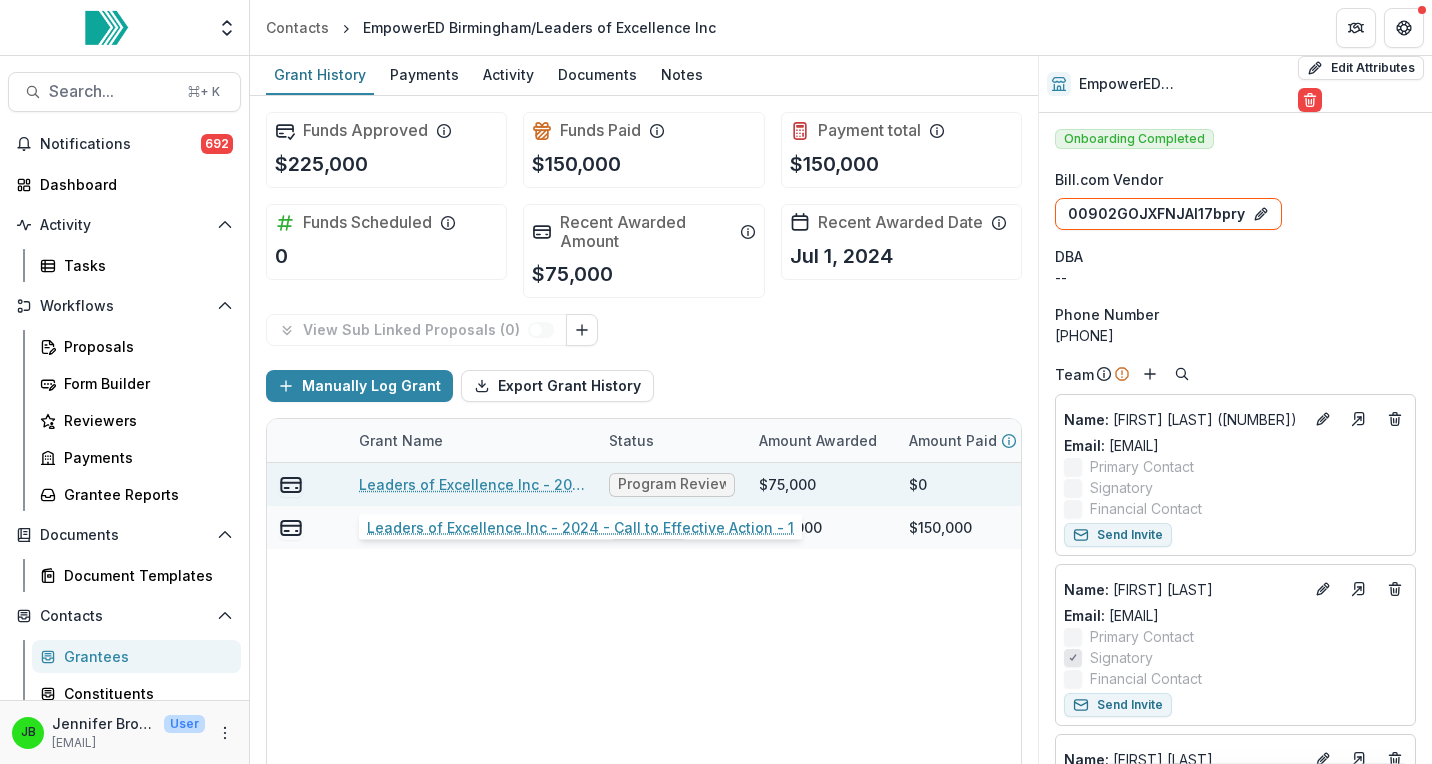 click on "Leaders of Excellence Inc - 2024 - Call to Effective Action - 1" at bounding box center [472, 484] 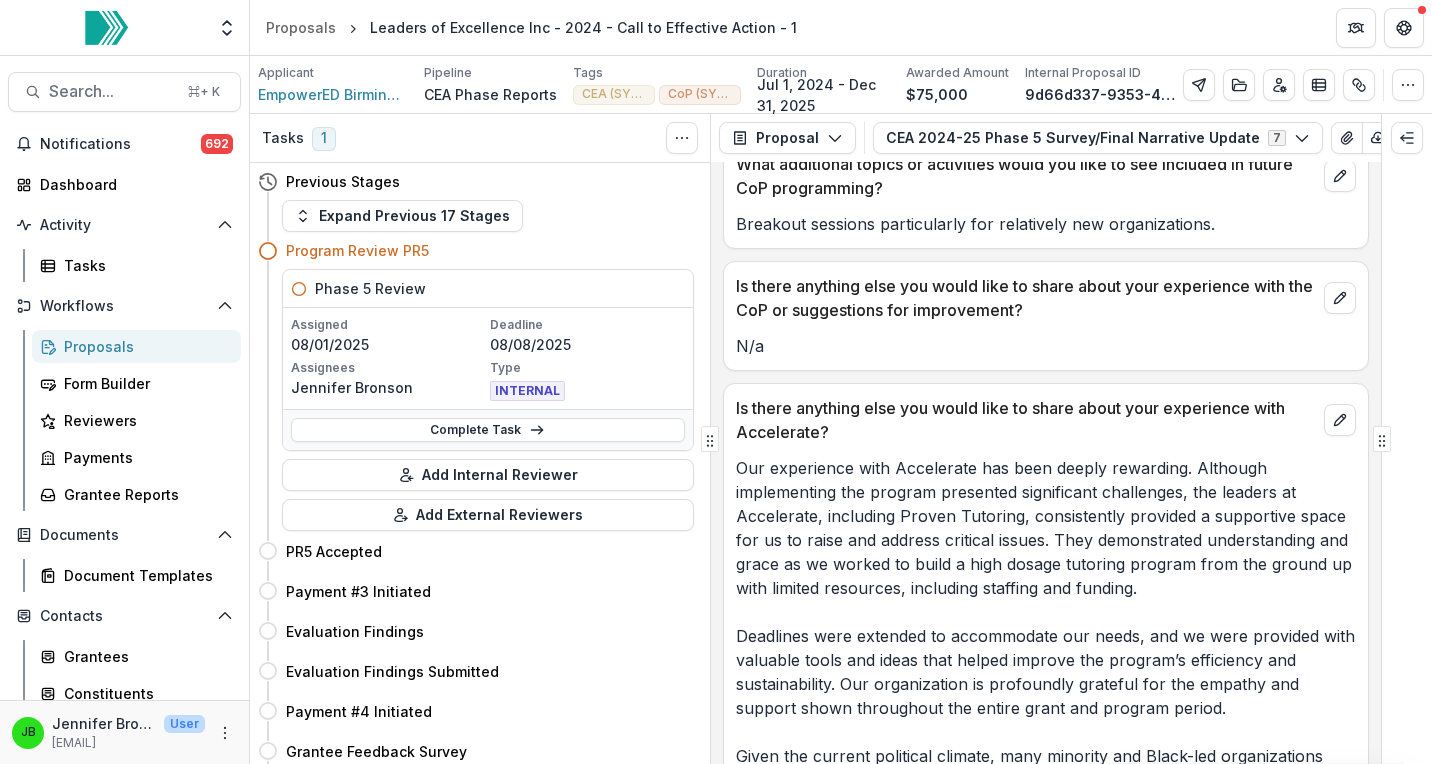scroll, scrollTop: 15404, scrollLeft: 0, axis: vertical 